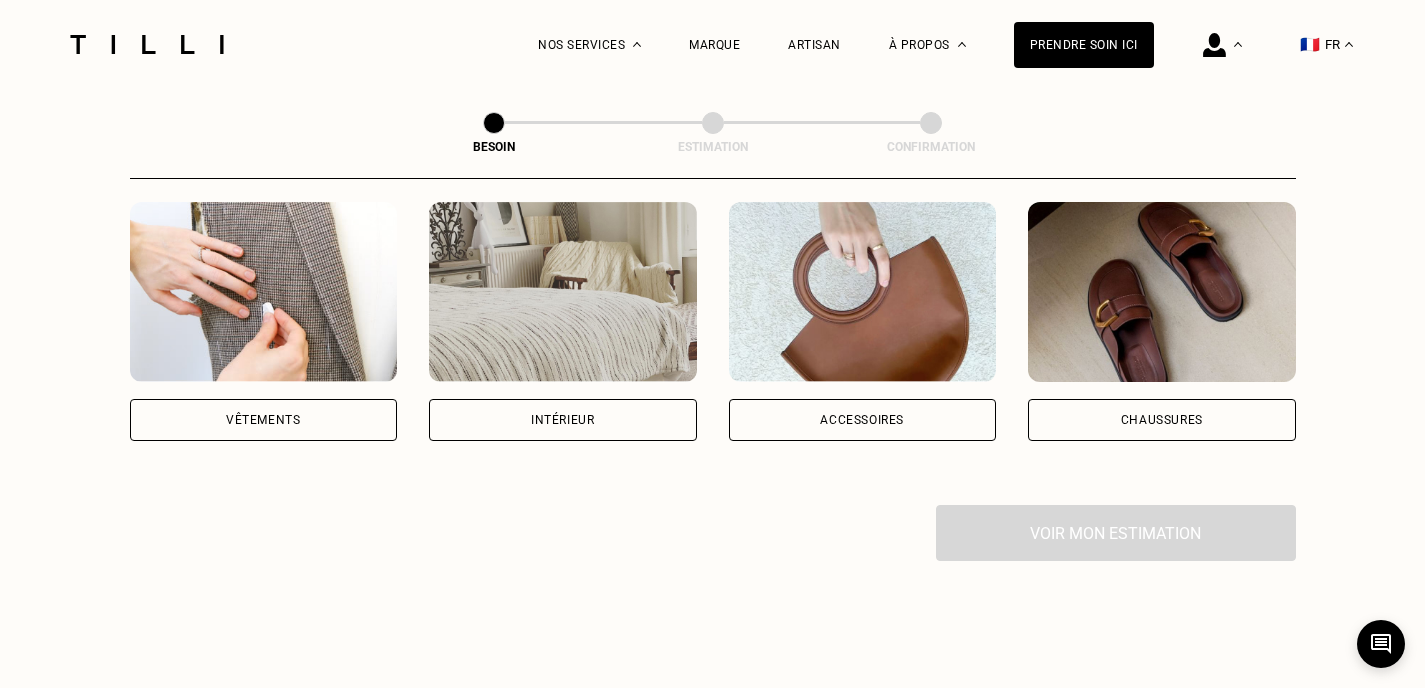 scroll, scrollTop: 400, scrollLeft: 0, axis: vertical 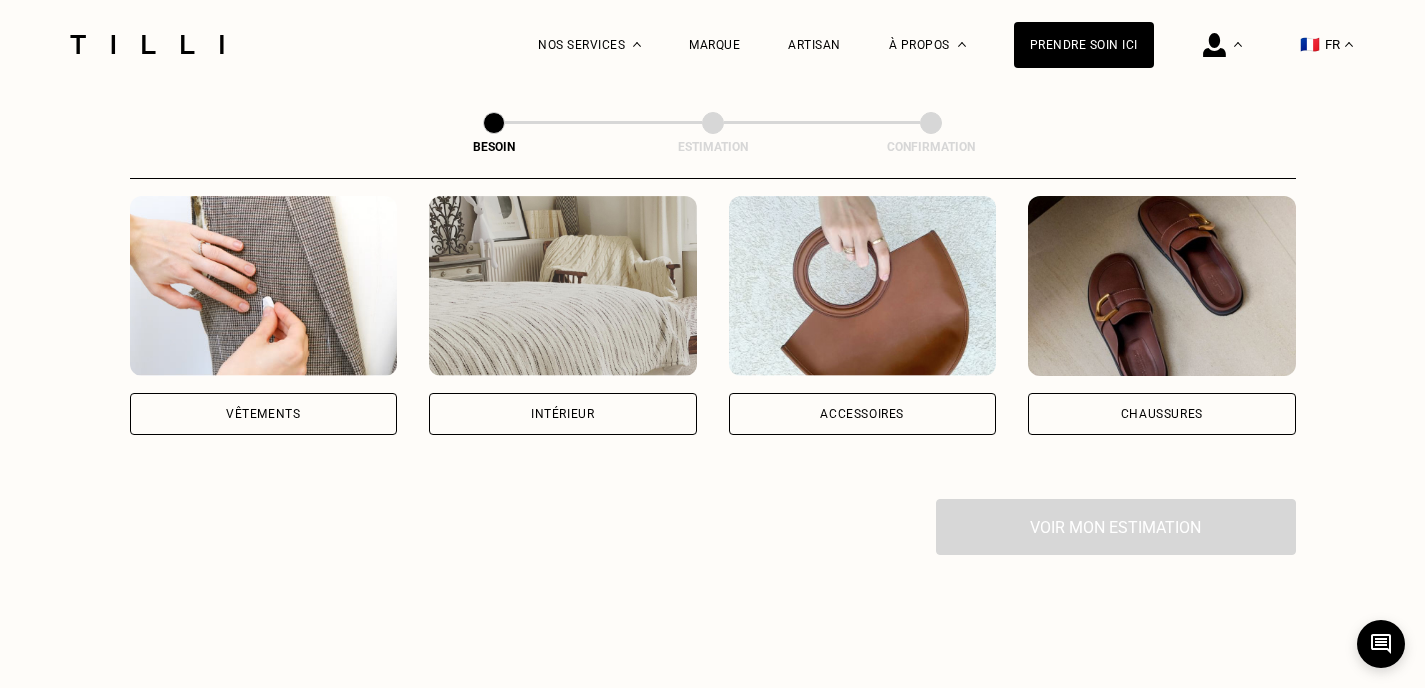 click on "Vêtements" at bounding box center (264, 414) 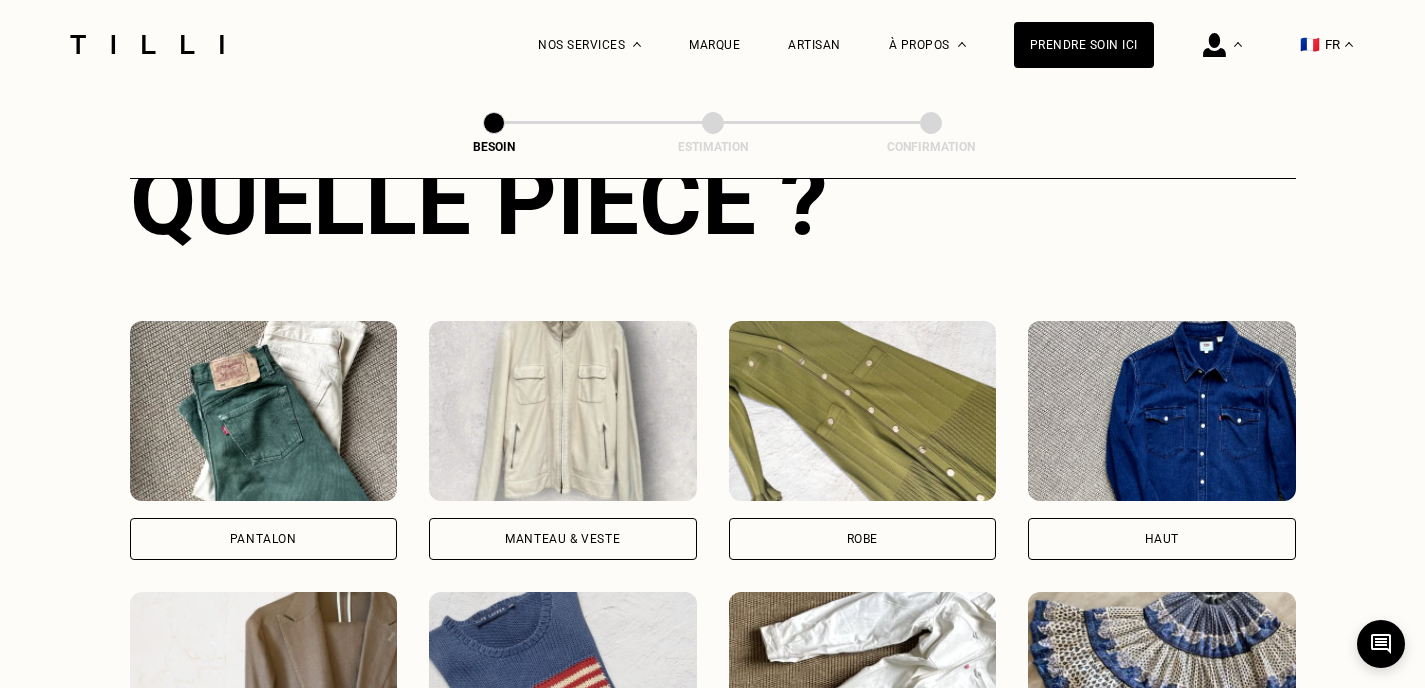 scroll, scrollTop: 854, scrollLeft: 0, axis: vertical 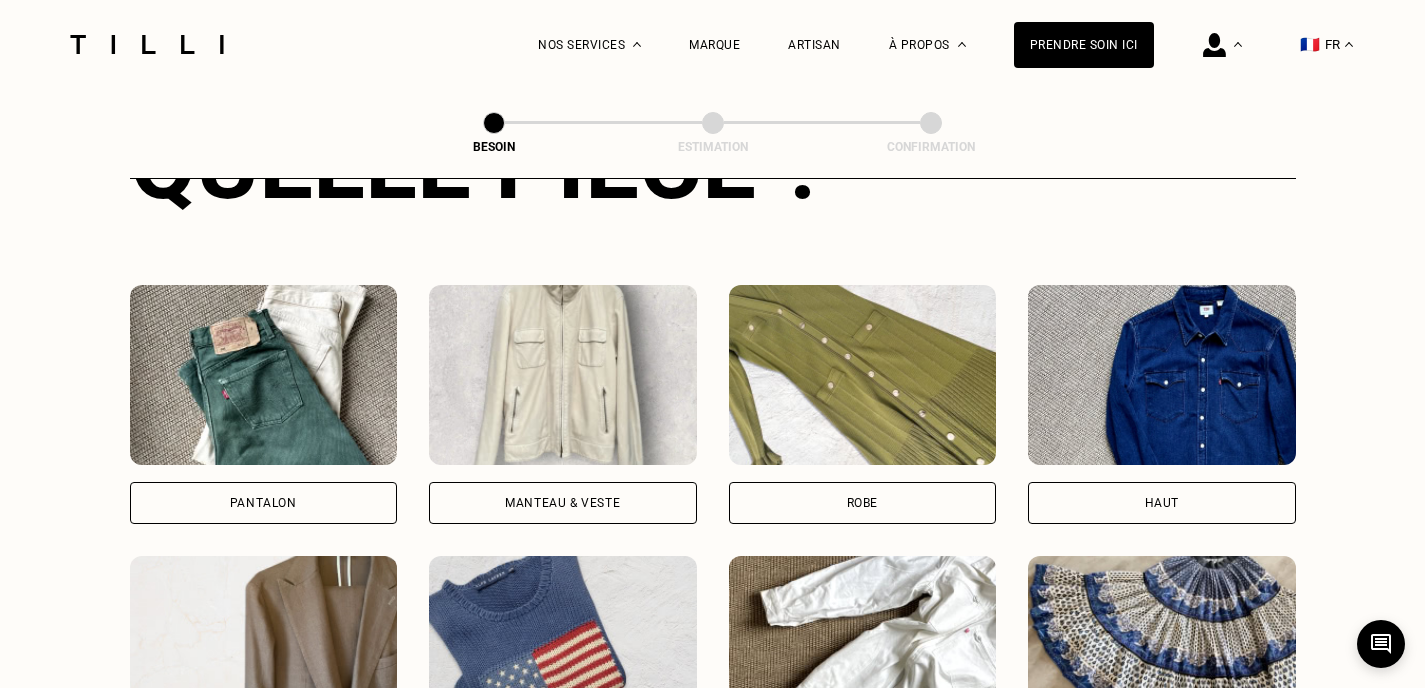 click on "Pantalon" at bounding box center (263, 503) 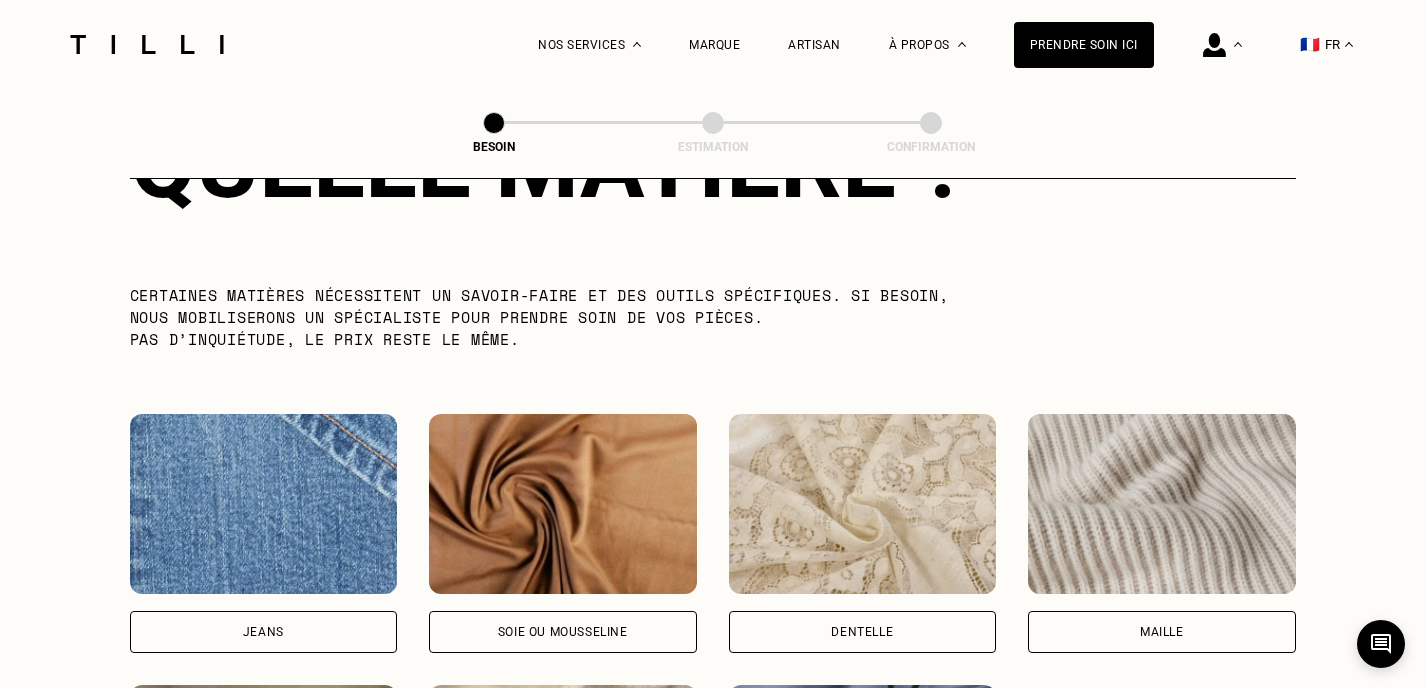 scroll, scrollTop: 1942, scrollLeft: 0, axis: vertical 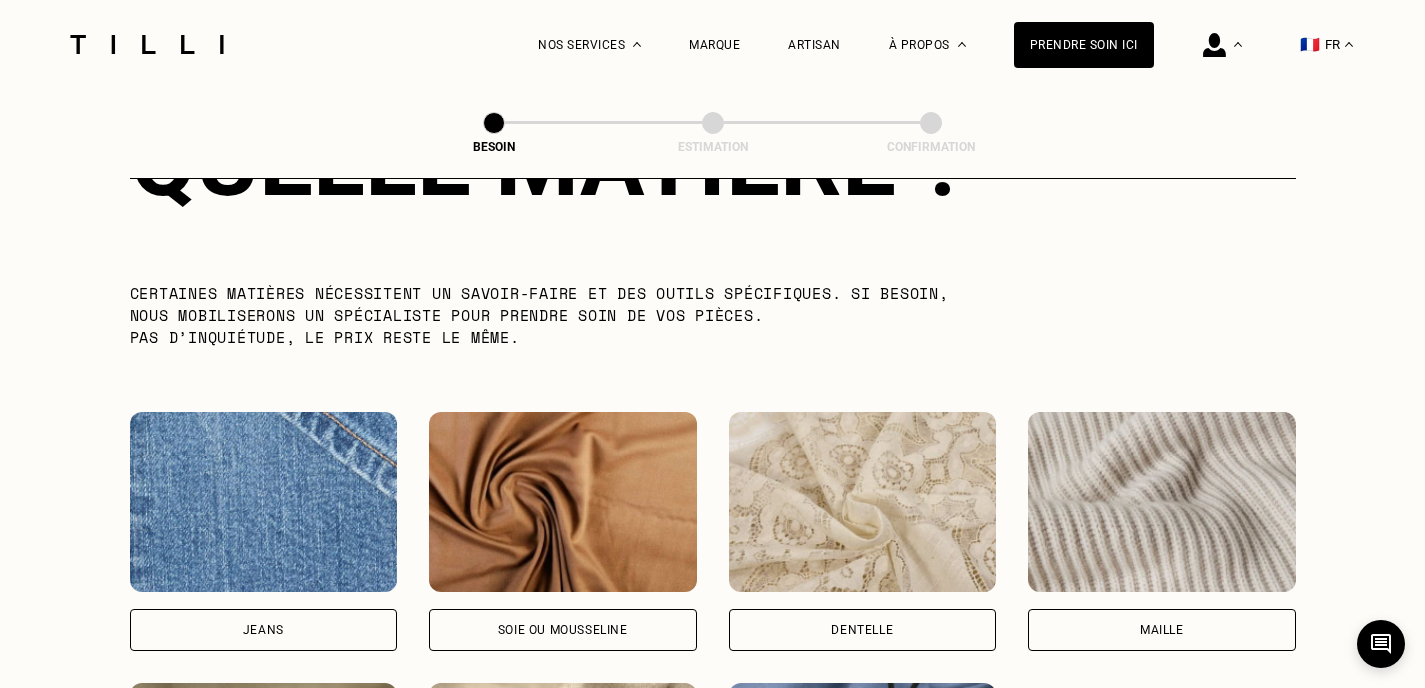 click on "Jeans" at bounding box center [263, 630] 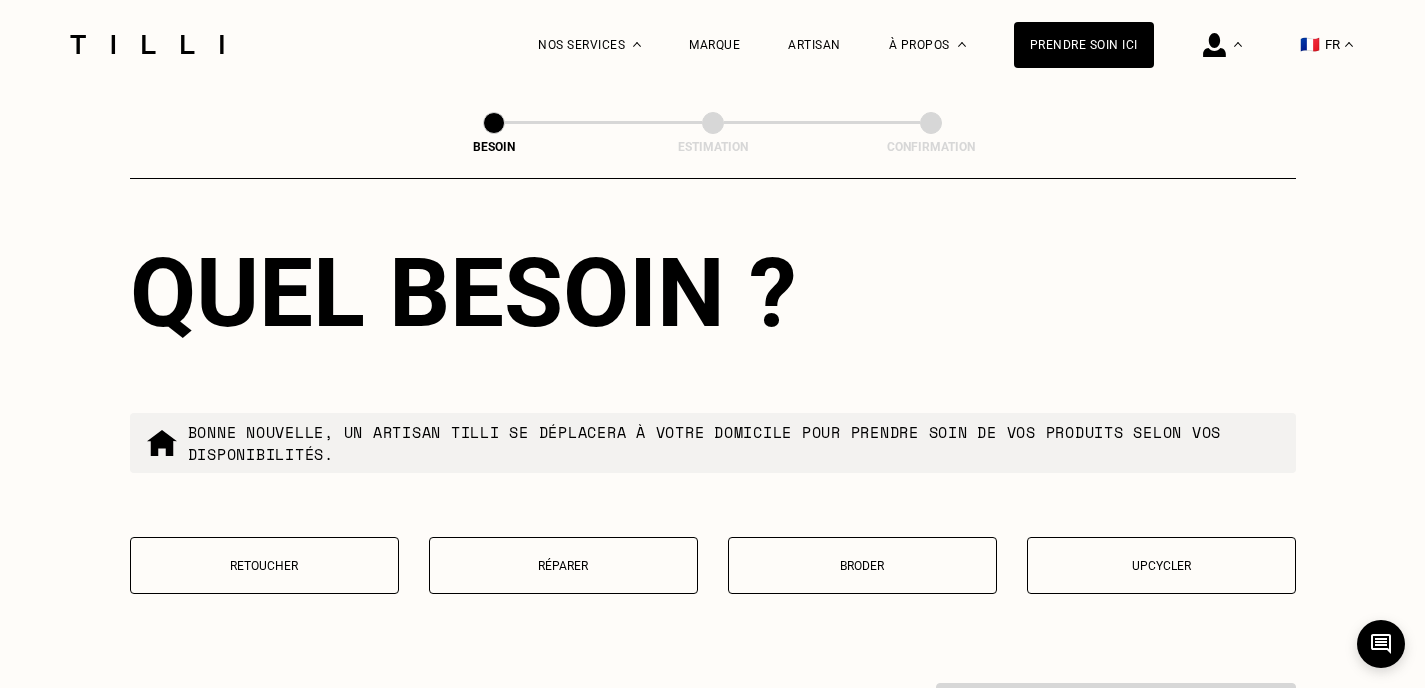 scroll, scrollTop: 3290, scrollLeft: 0, axis: vertical 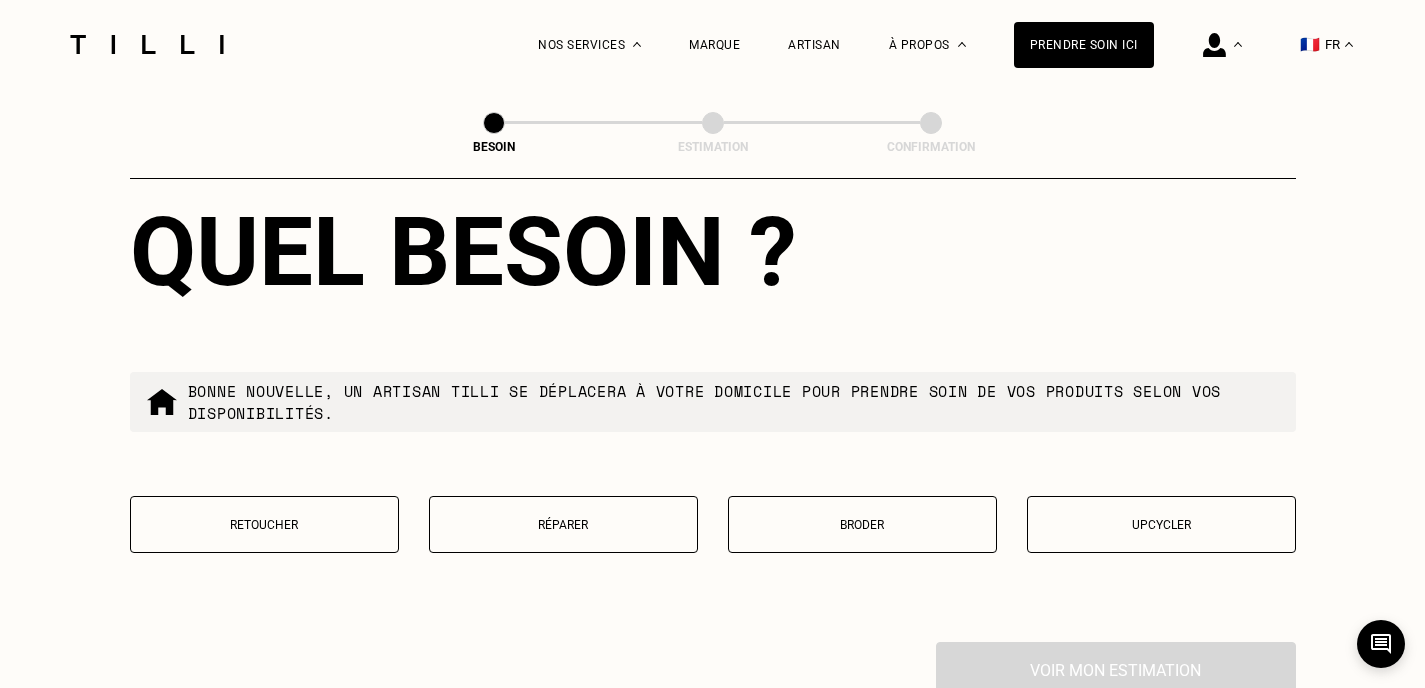 click on "Réparer" at bounding box center (563, 524) 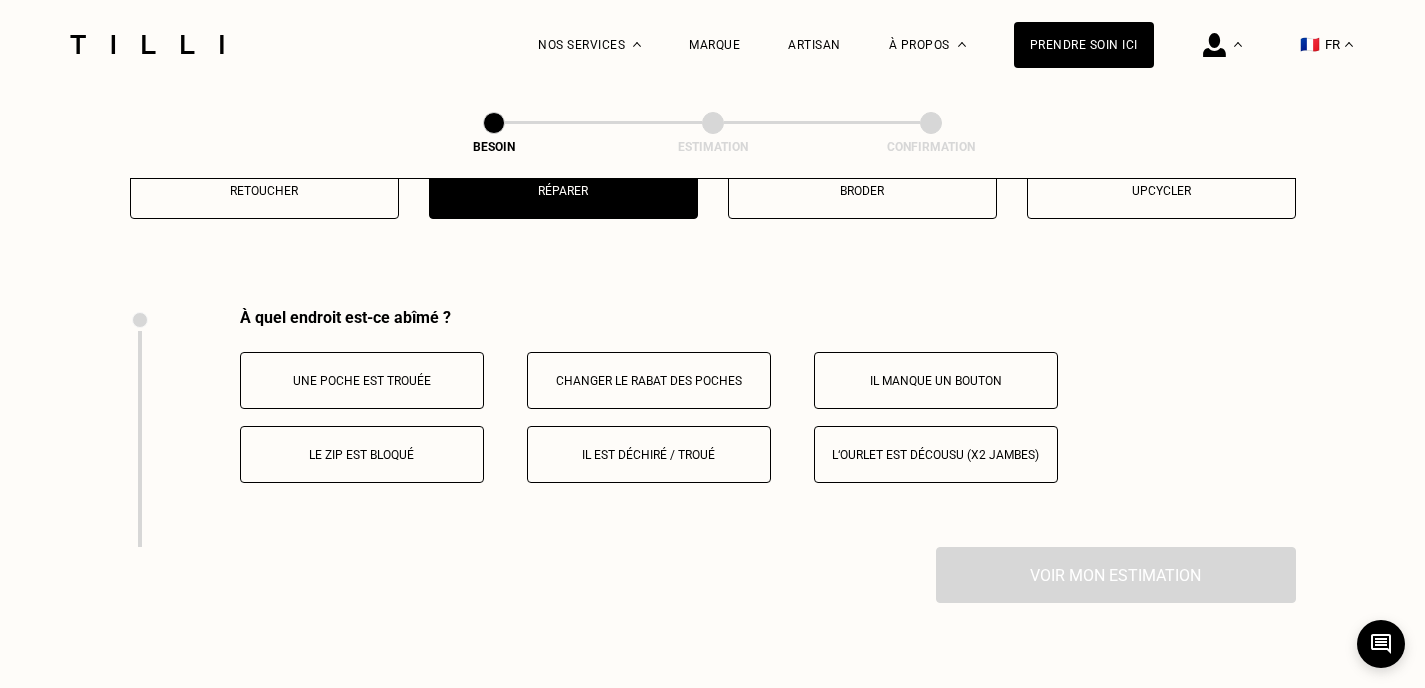 scroll, scrollTop: 3701, scrollLeft: 0, axis: vertical 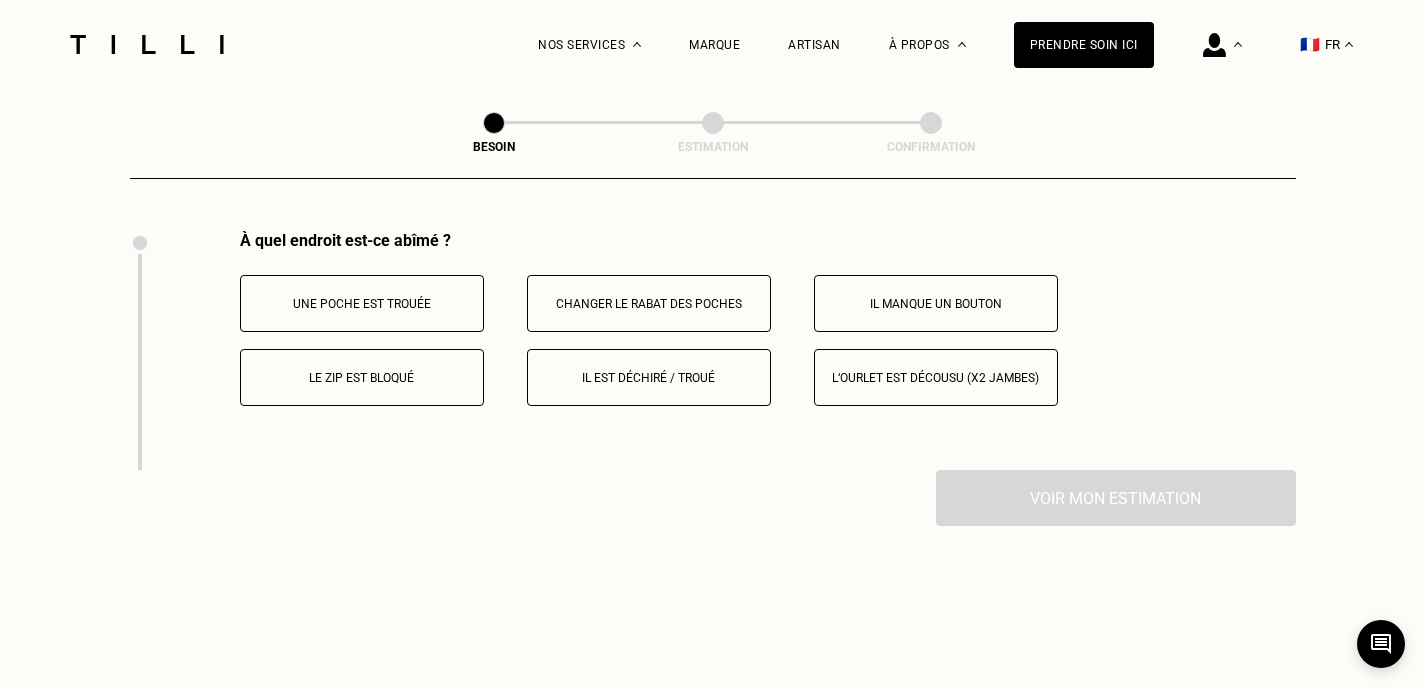 click on "Il est déchiré / troué" at bounding box center (649, 378) 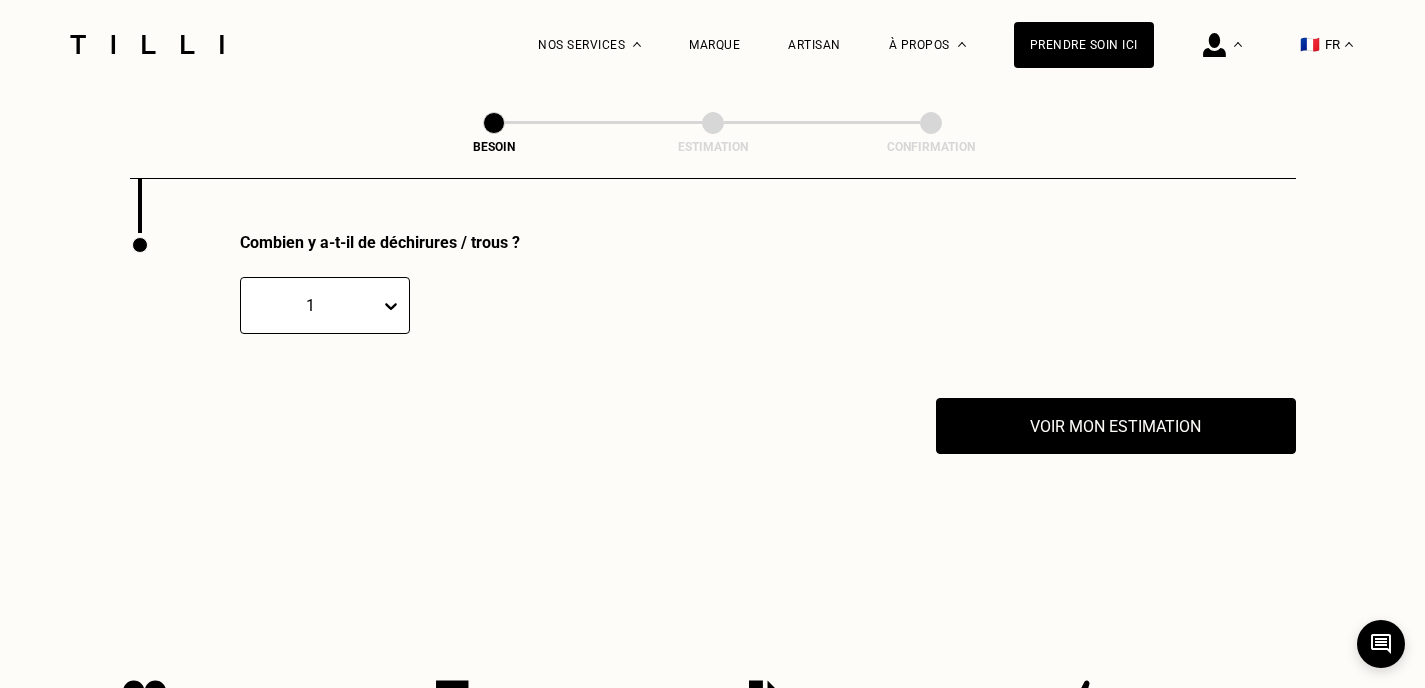 scroll, scrollTop: 3940, scrollLeft: 0, axis: vertical 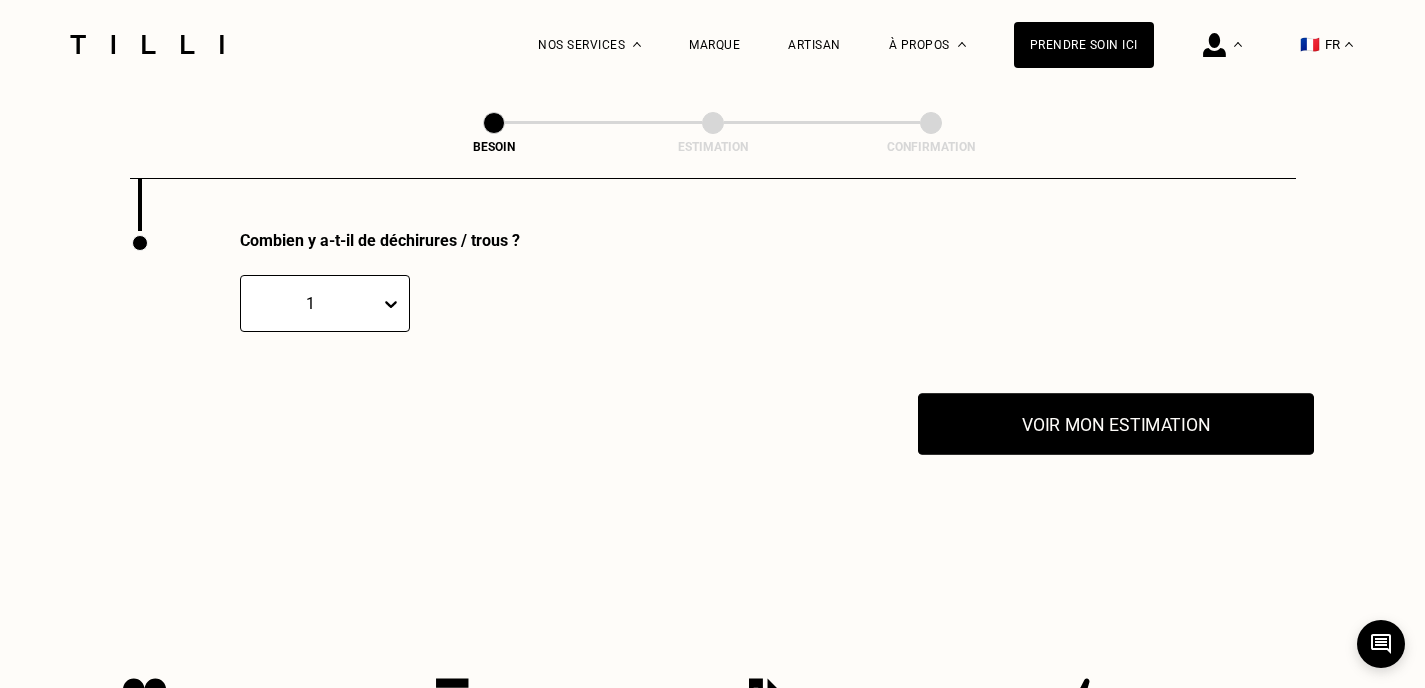 click on "Voir mon estimation" at bounding box center [1116, 424] 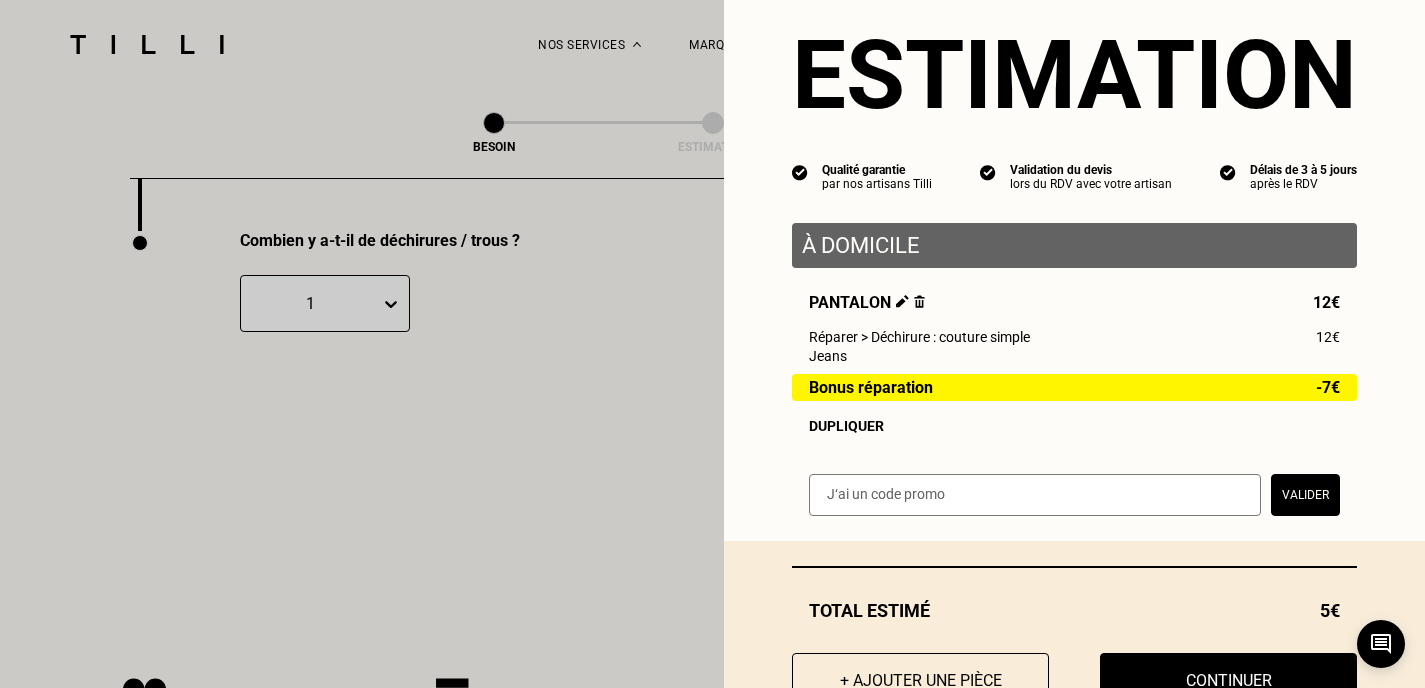 scroll, scrollTop: 123, scrollLeft: 0, axis: vertical 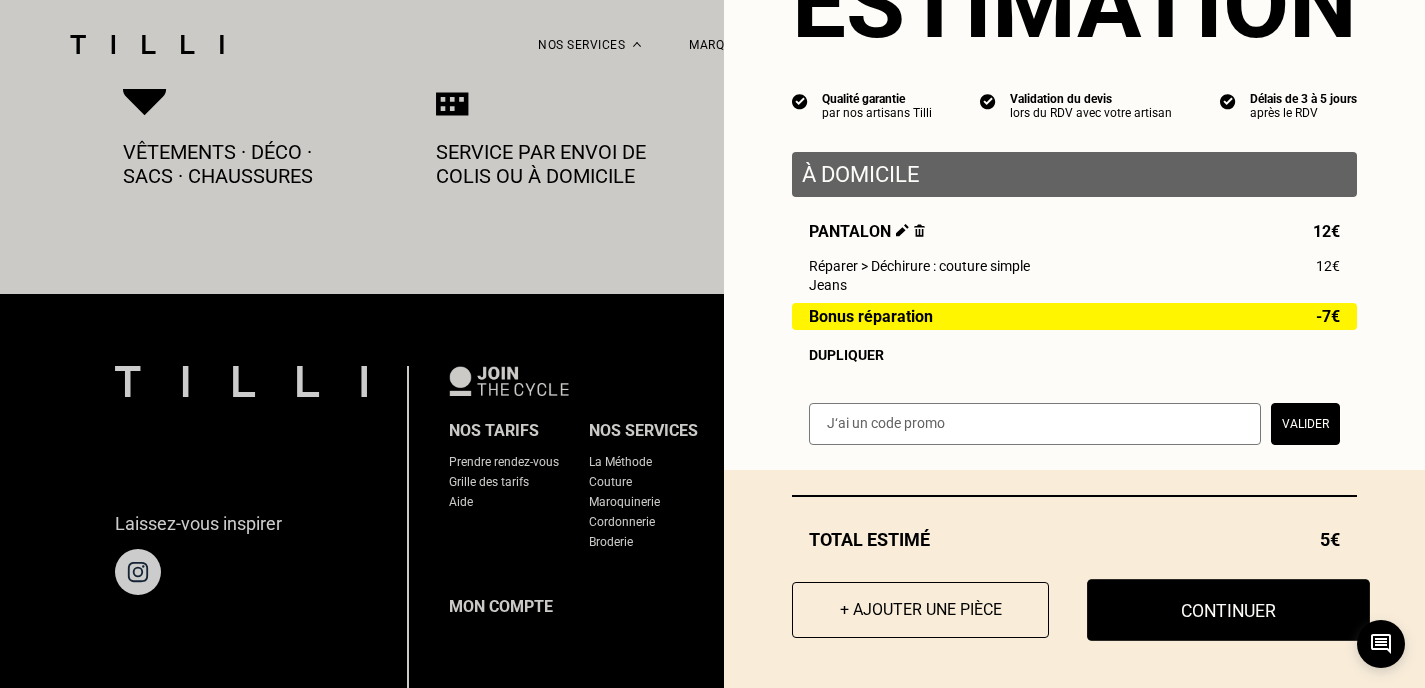 click on "Continuer" at bounding box center (1228, 610) 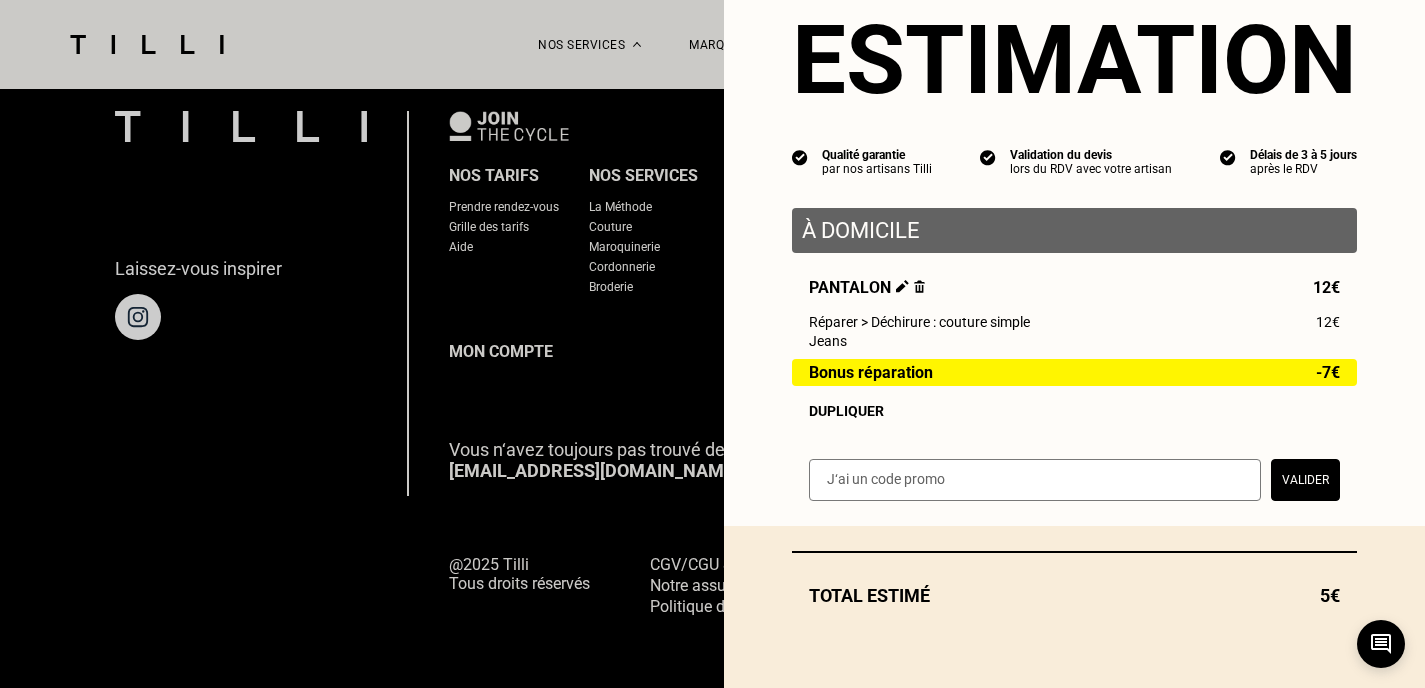scroll, scrollTop: 1089, scrollLeft: 0, axis: vertical 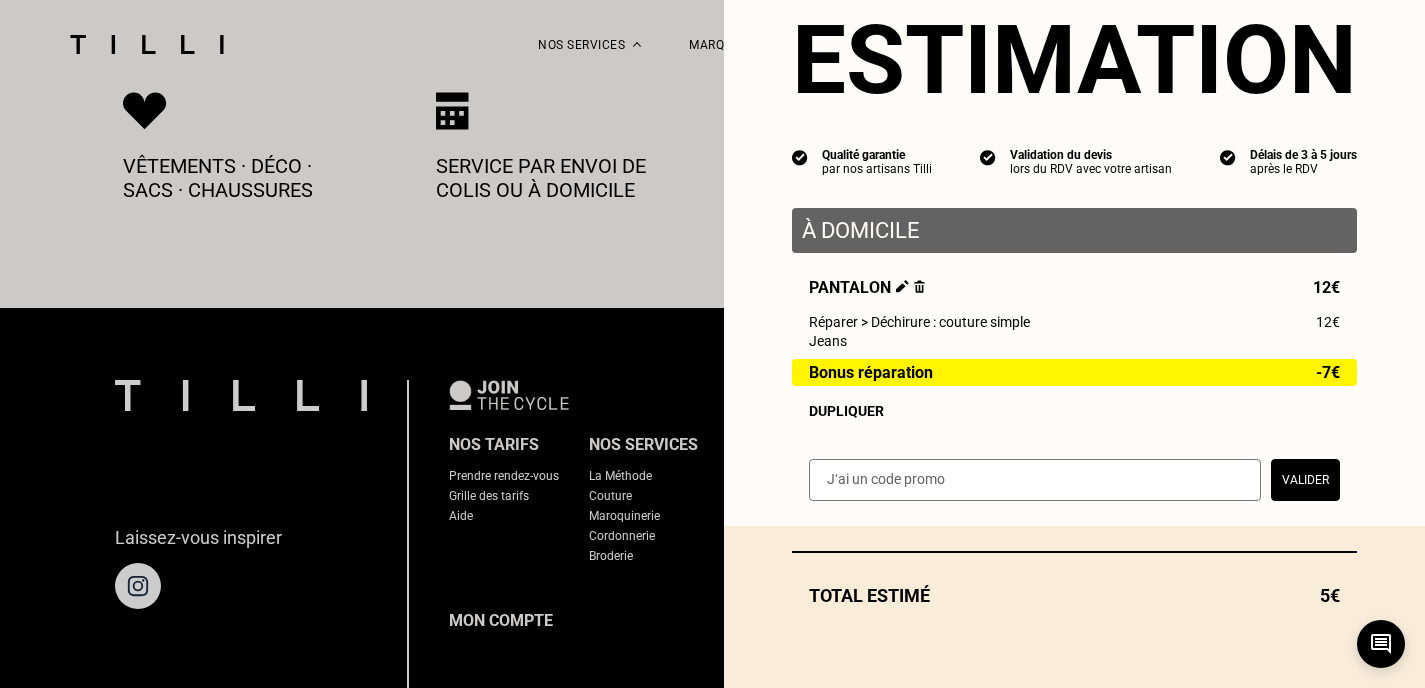 select on "FR" 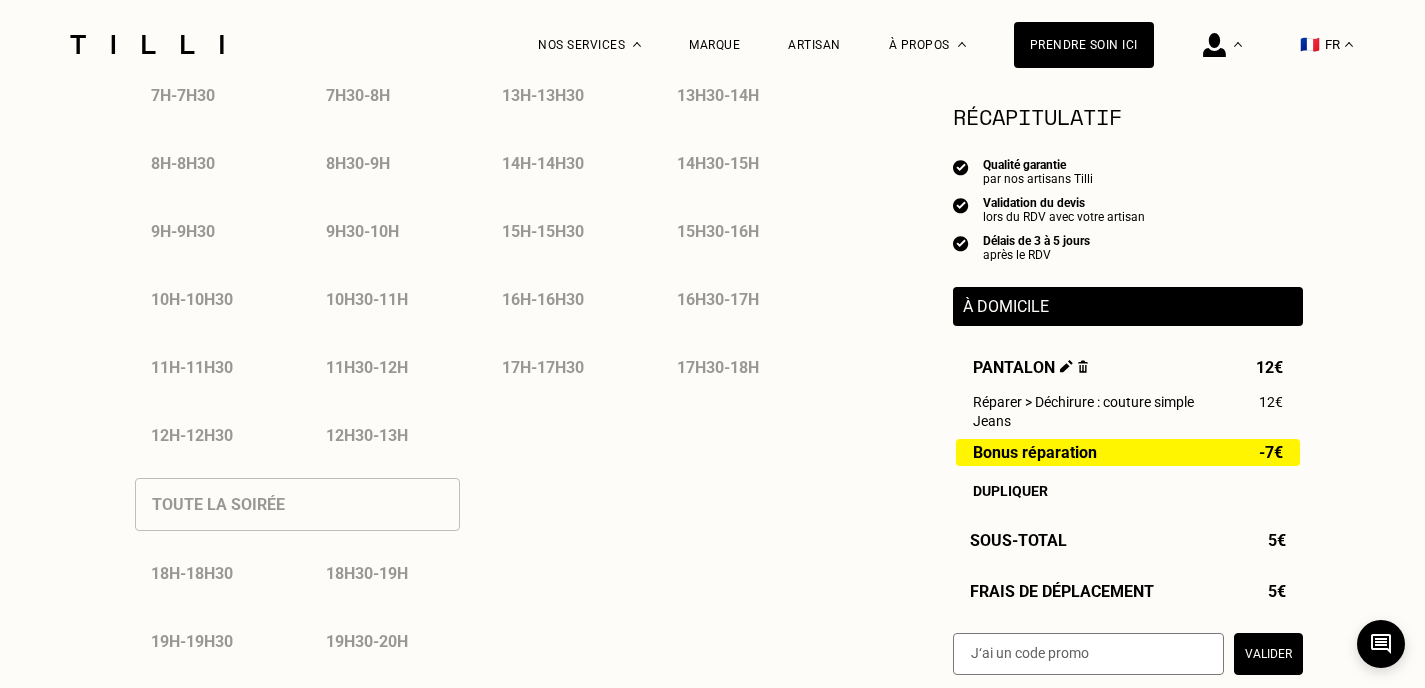 type on "06 22 40 87 33" 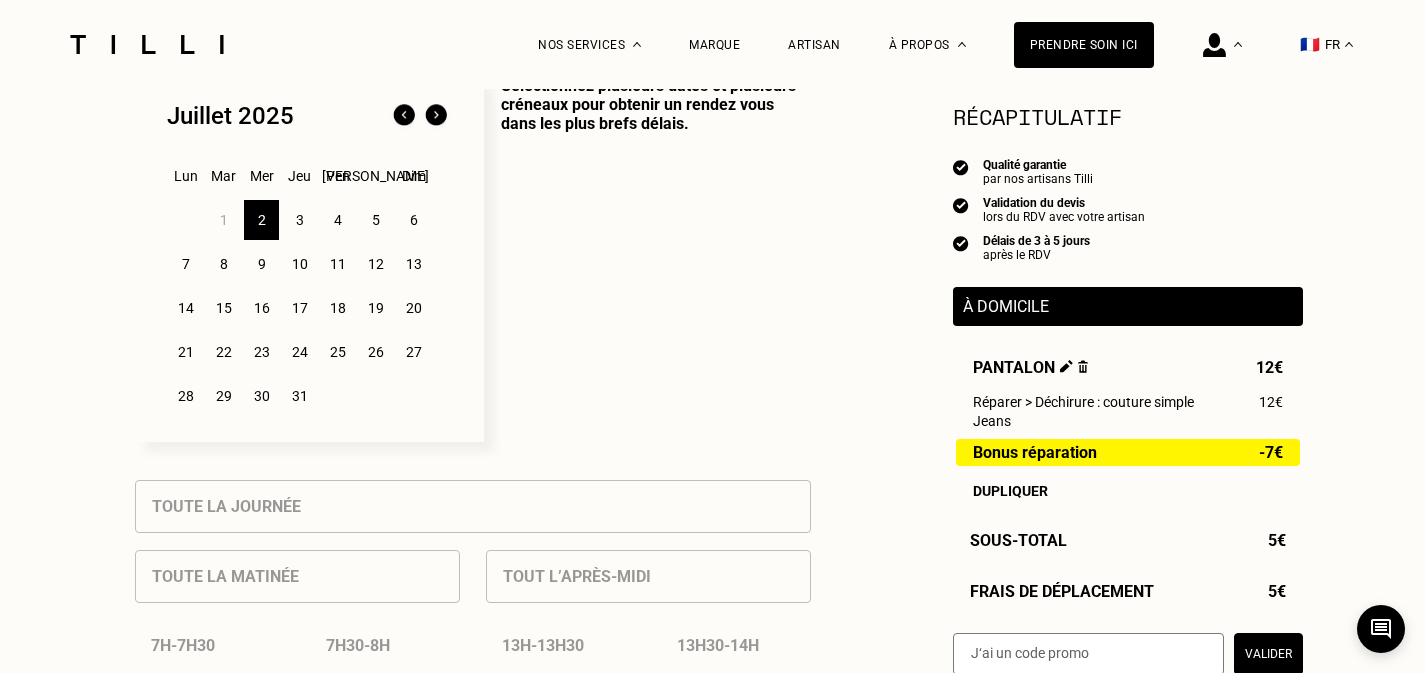 scroll, scrollTop: 500, scrollLeft: 0, axis: vertical 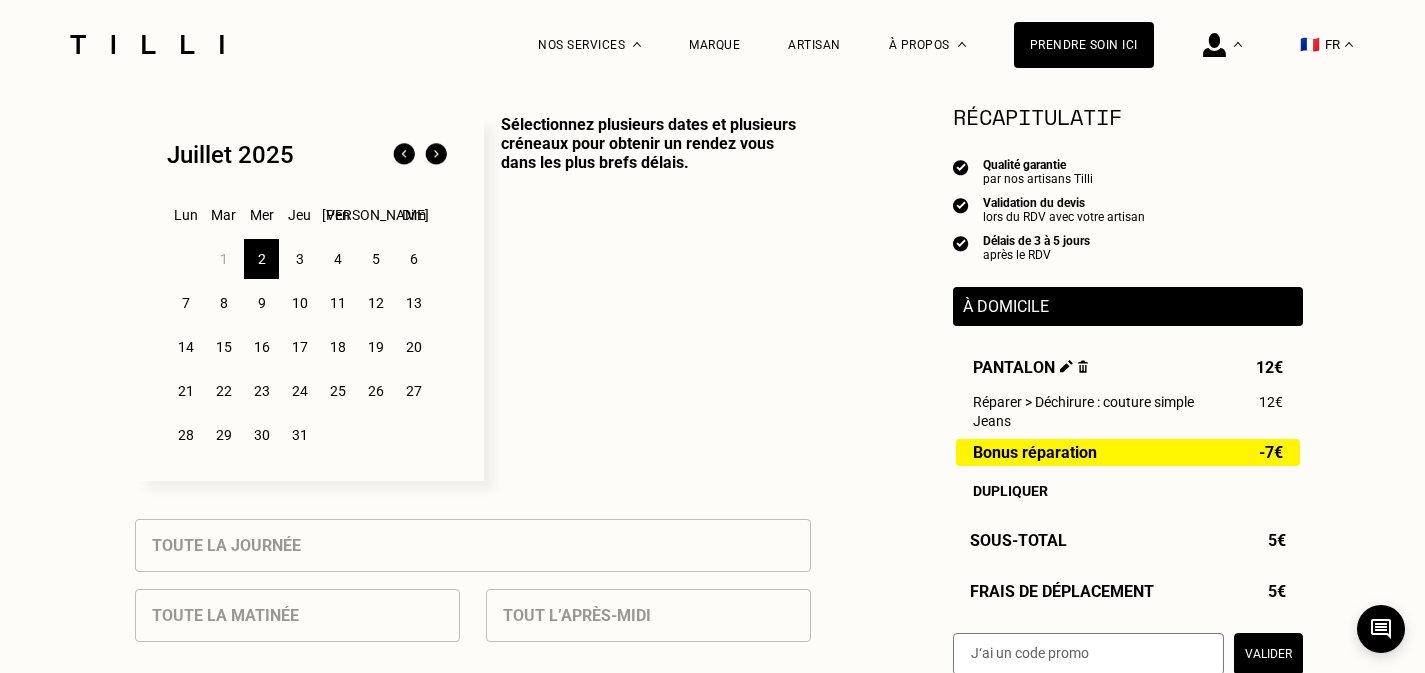 click on "2" at bounding box center (261, 259) 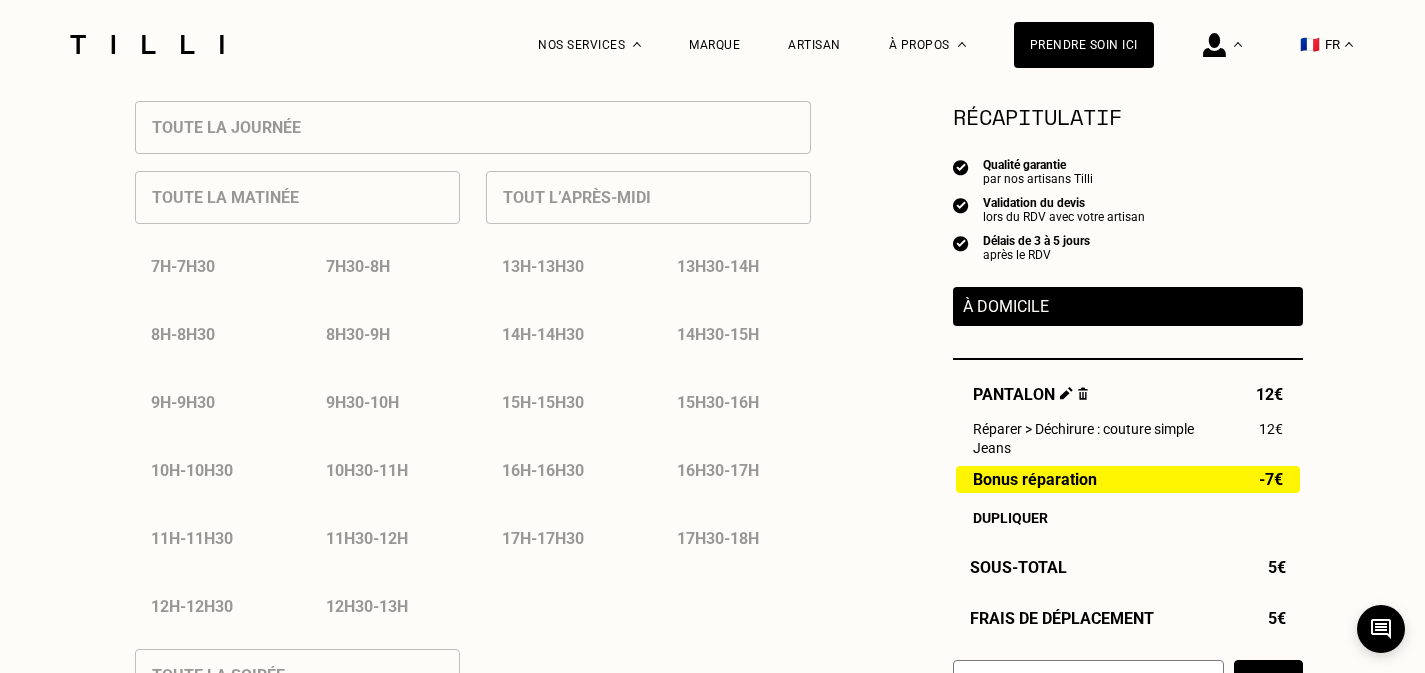 scroll, scrollTop: 900, scrollLeft: 0, axis: vertical 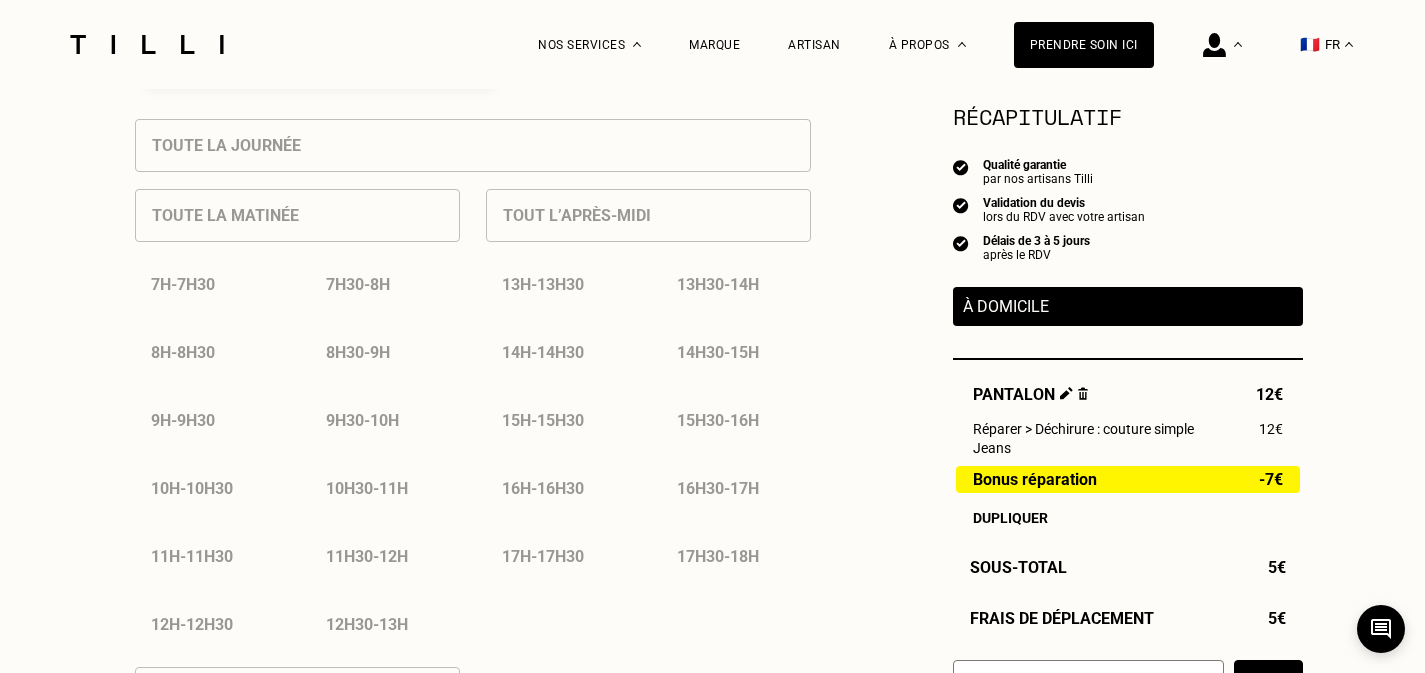 click on "17h30  -  18h" at bounding box center (736, 556) 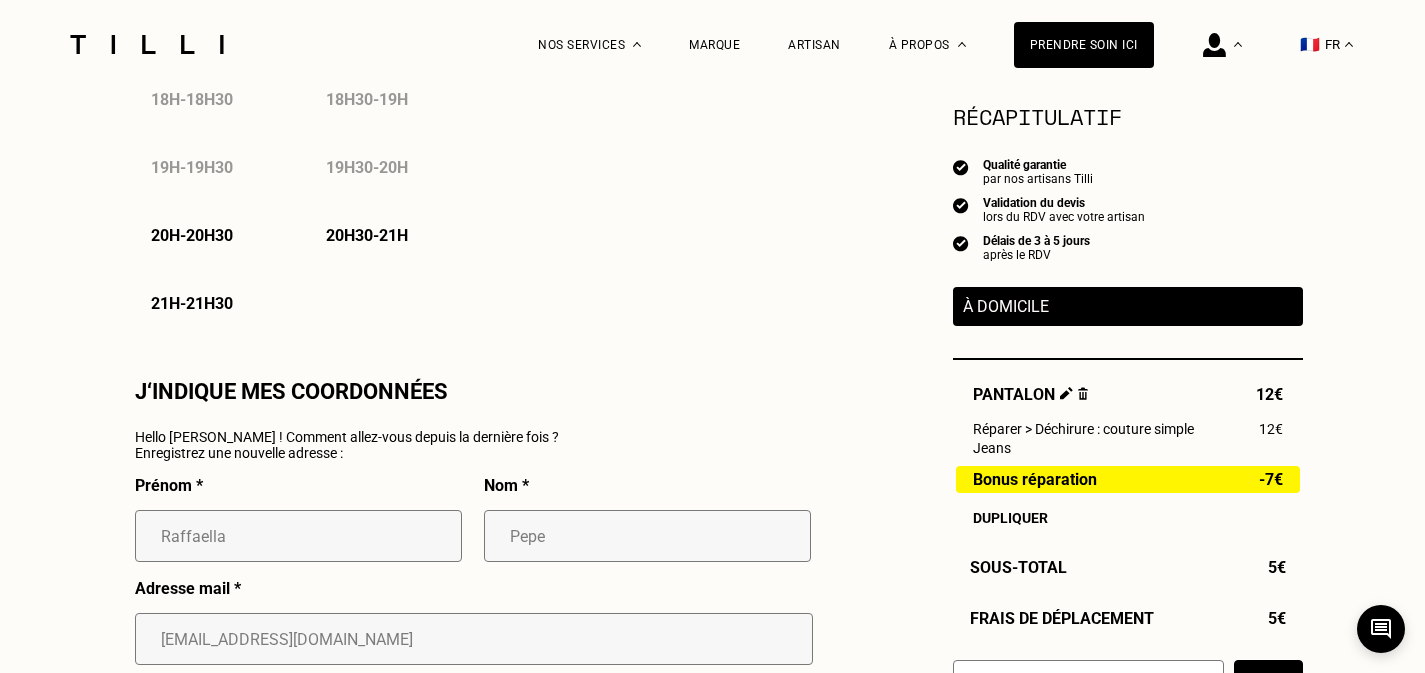 scroll, scrollTop: 1600, scrollLeft: 0, axis: vertical 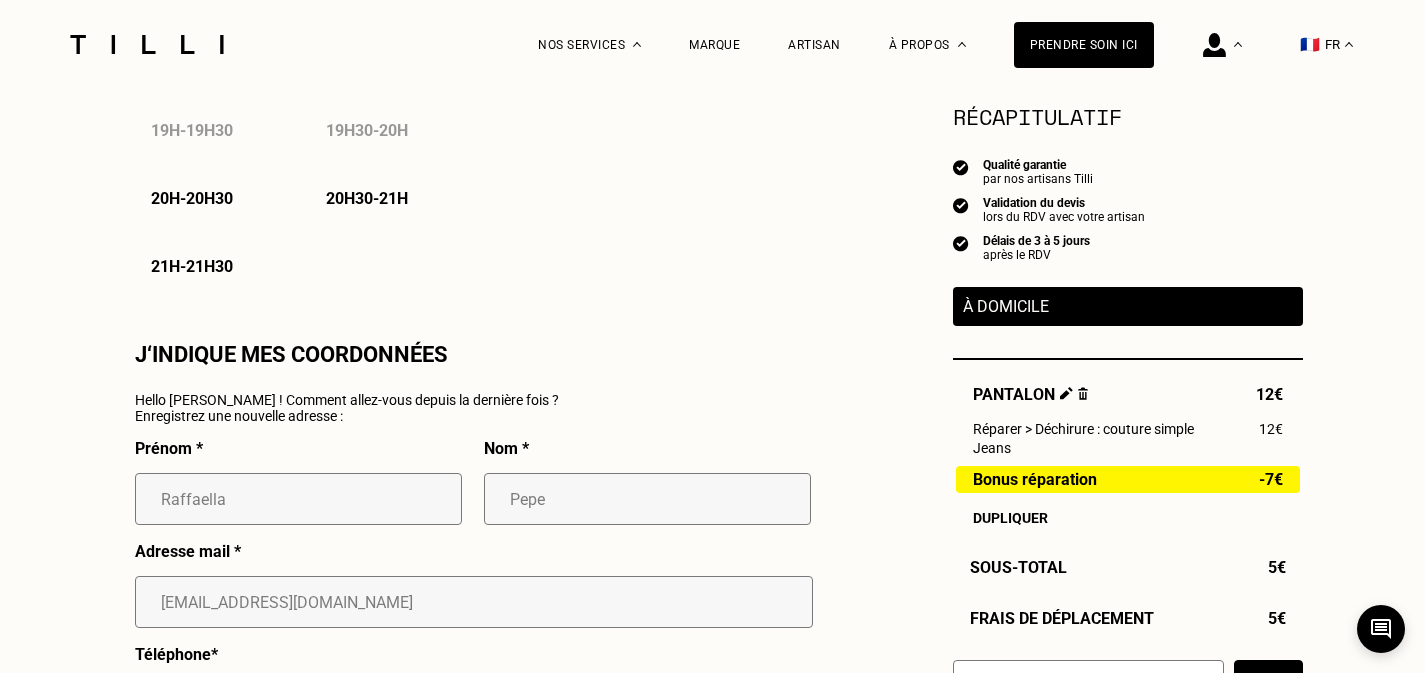 click on "20h  -  20h30" at bounding box center [192, 198] 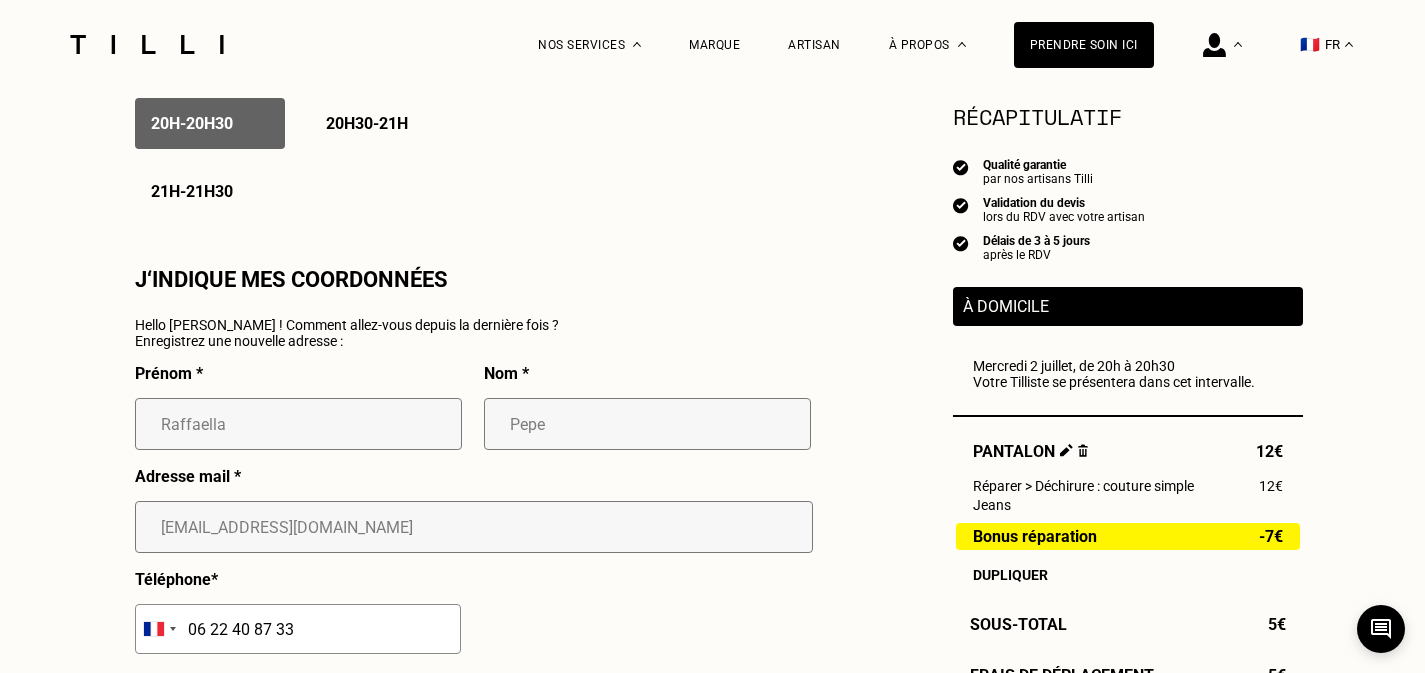 scroll, scrollTop: 2000, scrollLeft: 0, axis: vertical 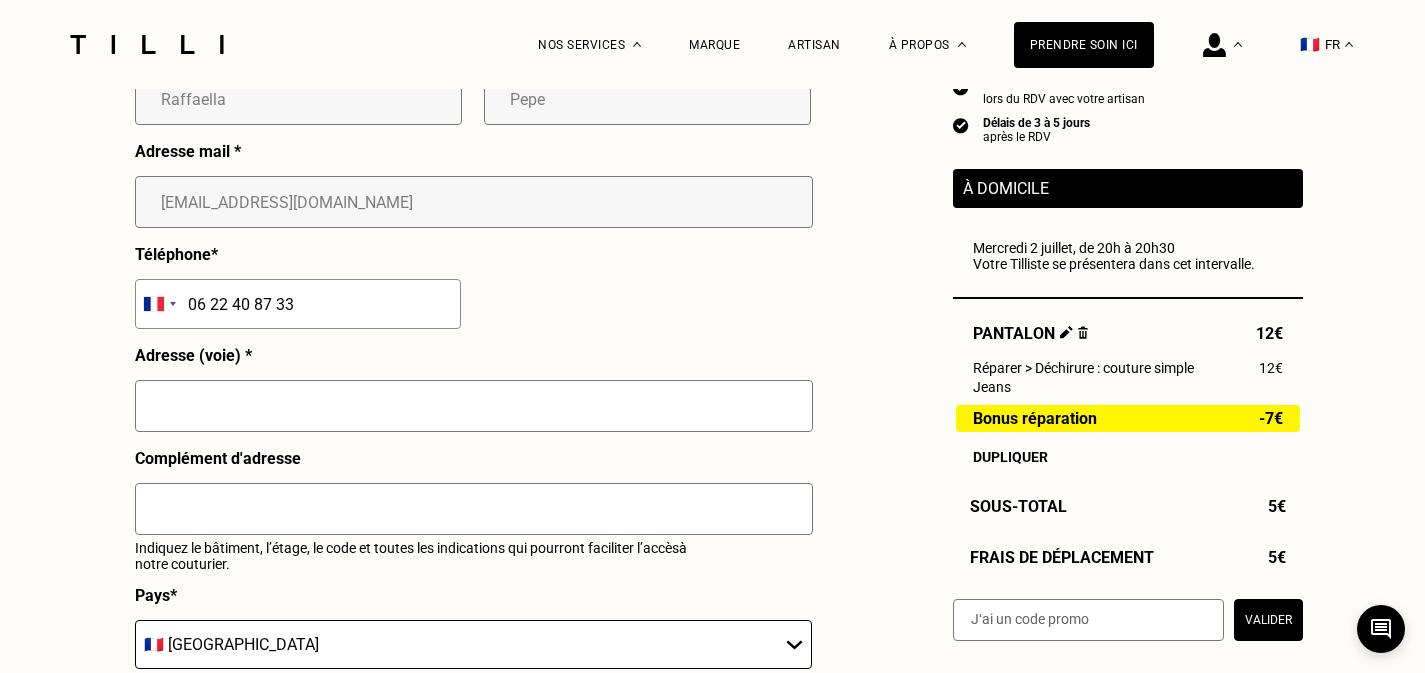 click at bounding box center [474, 406] 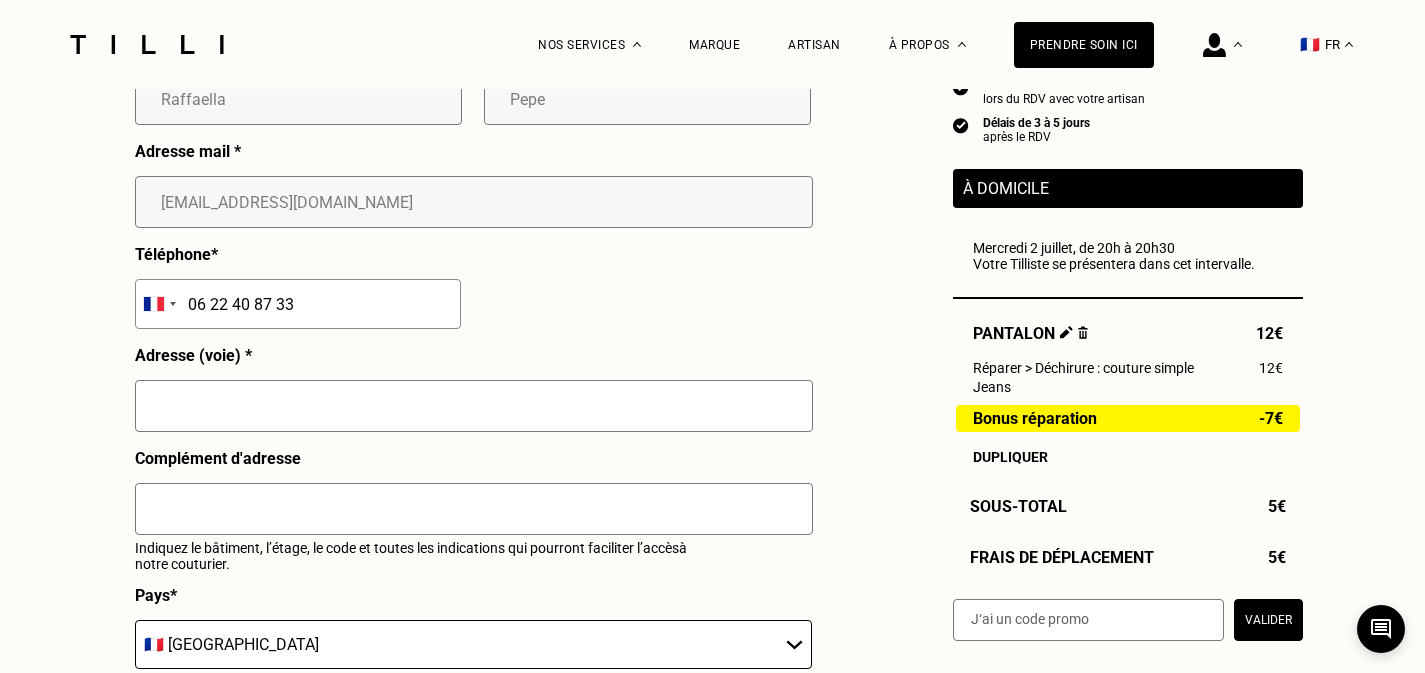 type on "[STREET_ADDRESS]" 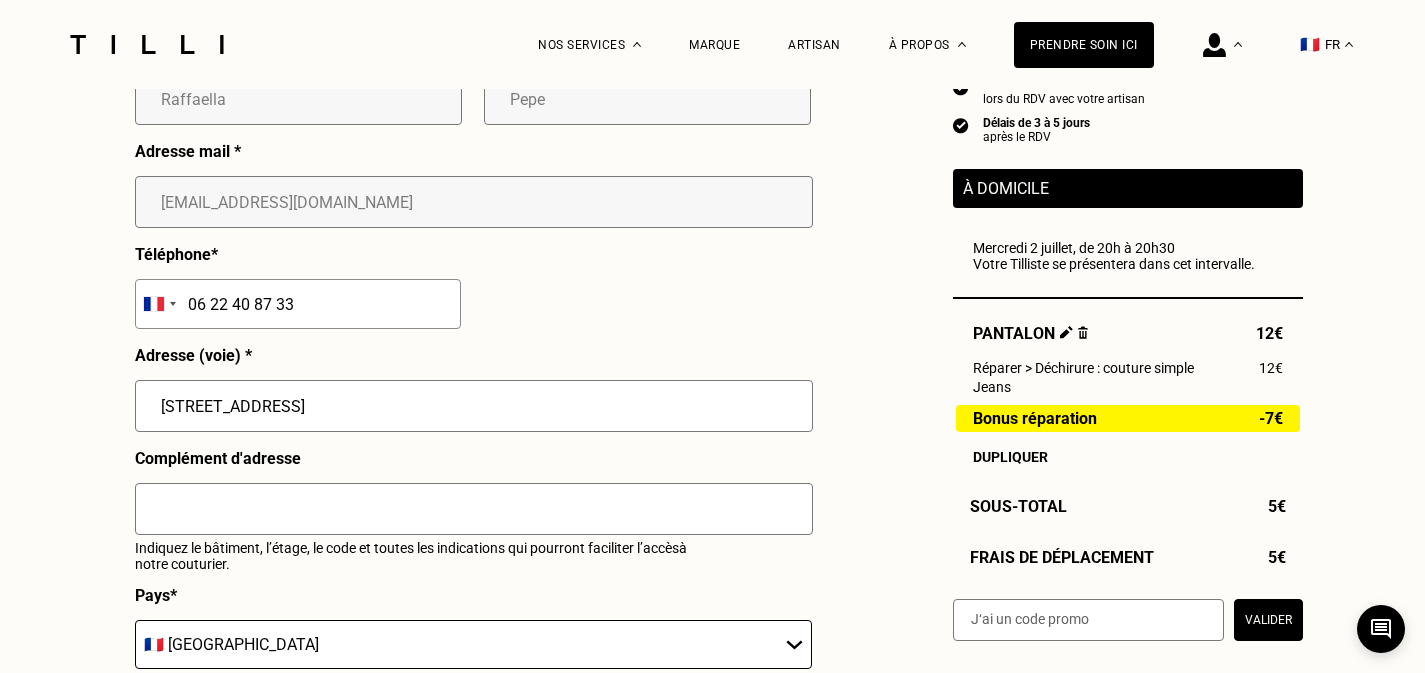type on "code 45A61 - 5ème Ascen Dte Gche" 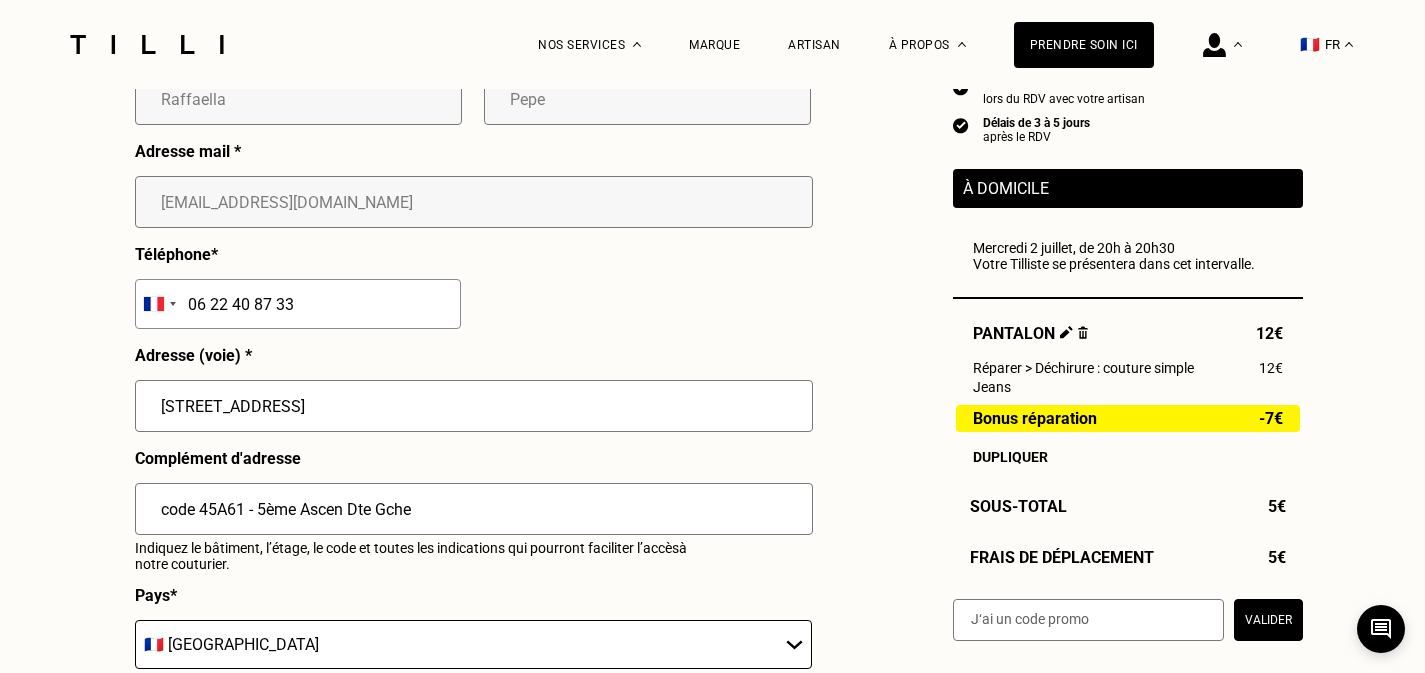 type on "[GEOGRAPHIC_DATA] 10" 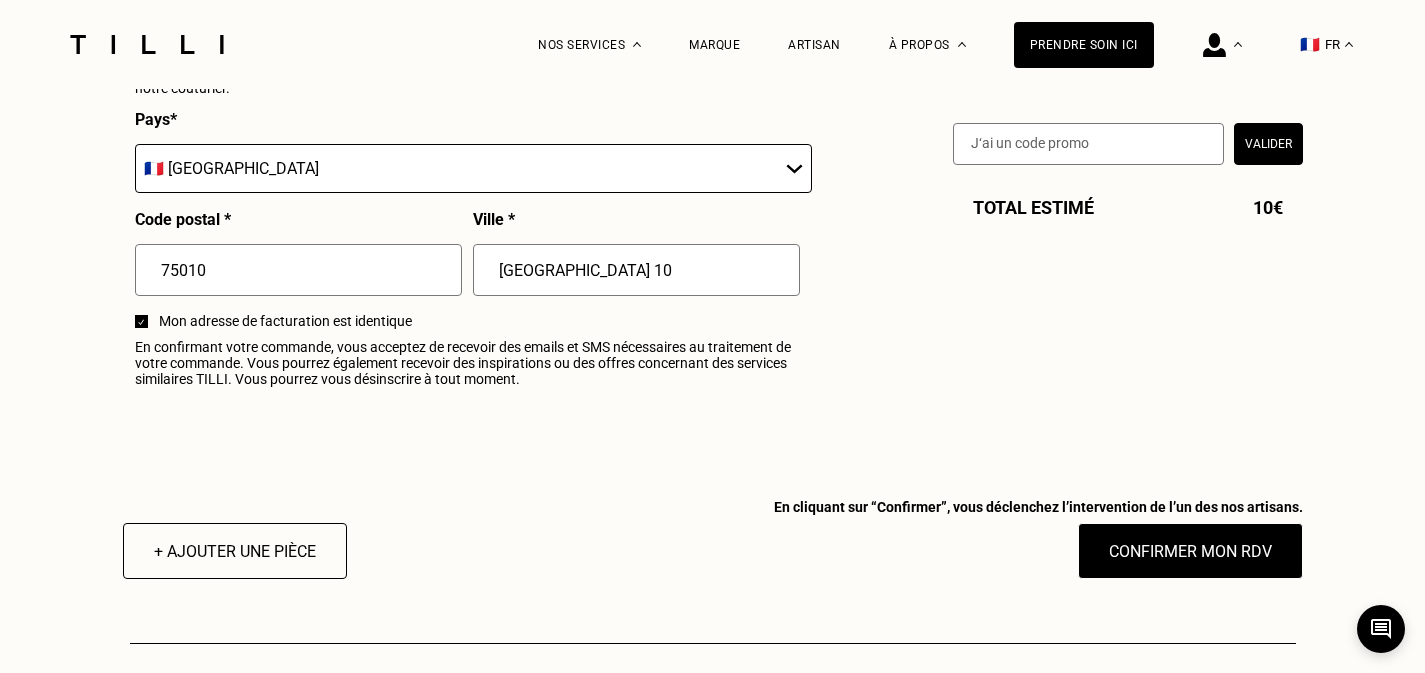 scroll, scrollTop: 2493, scrollLeft: 0, axis: vertical 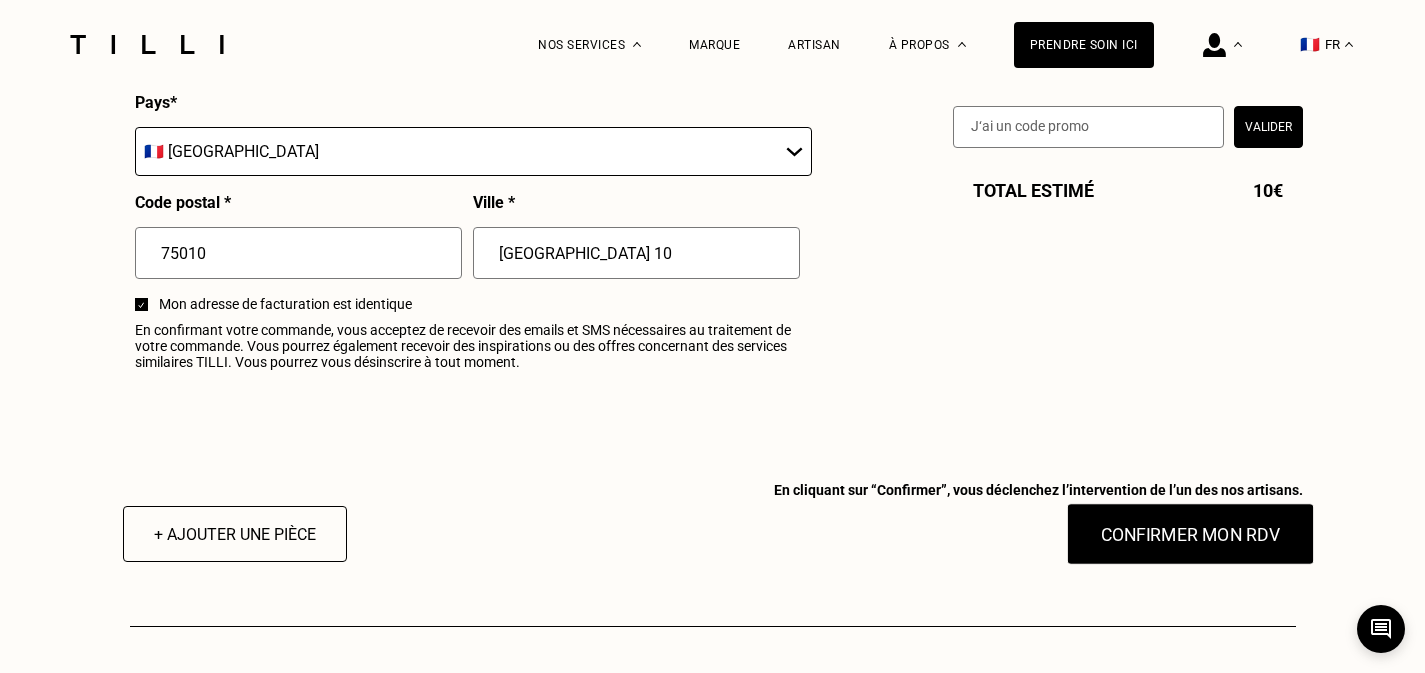 click on "Confirmer mon RDV" at bounding box center [1190, 534] 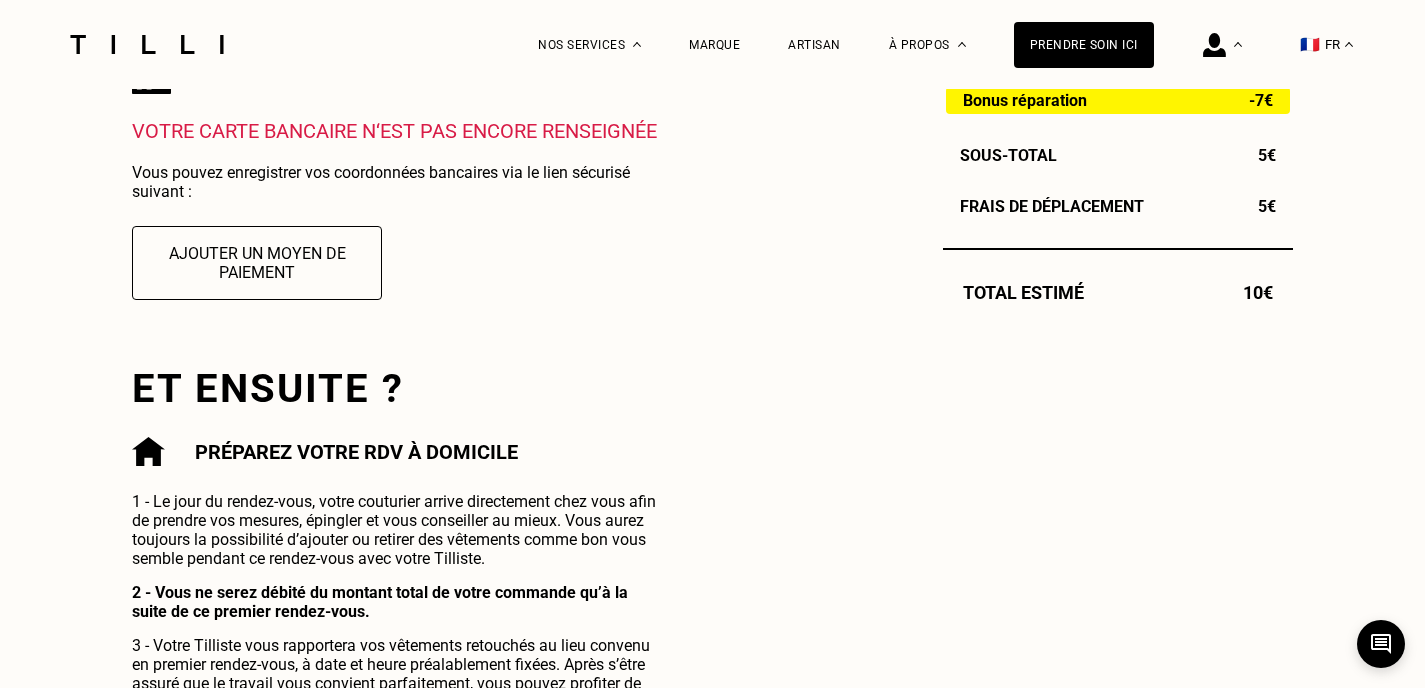 scroll, scrollTop: 700, scrollLeft: 0, axis: vertical 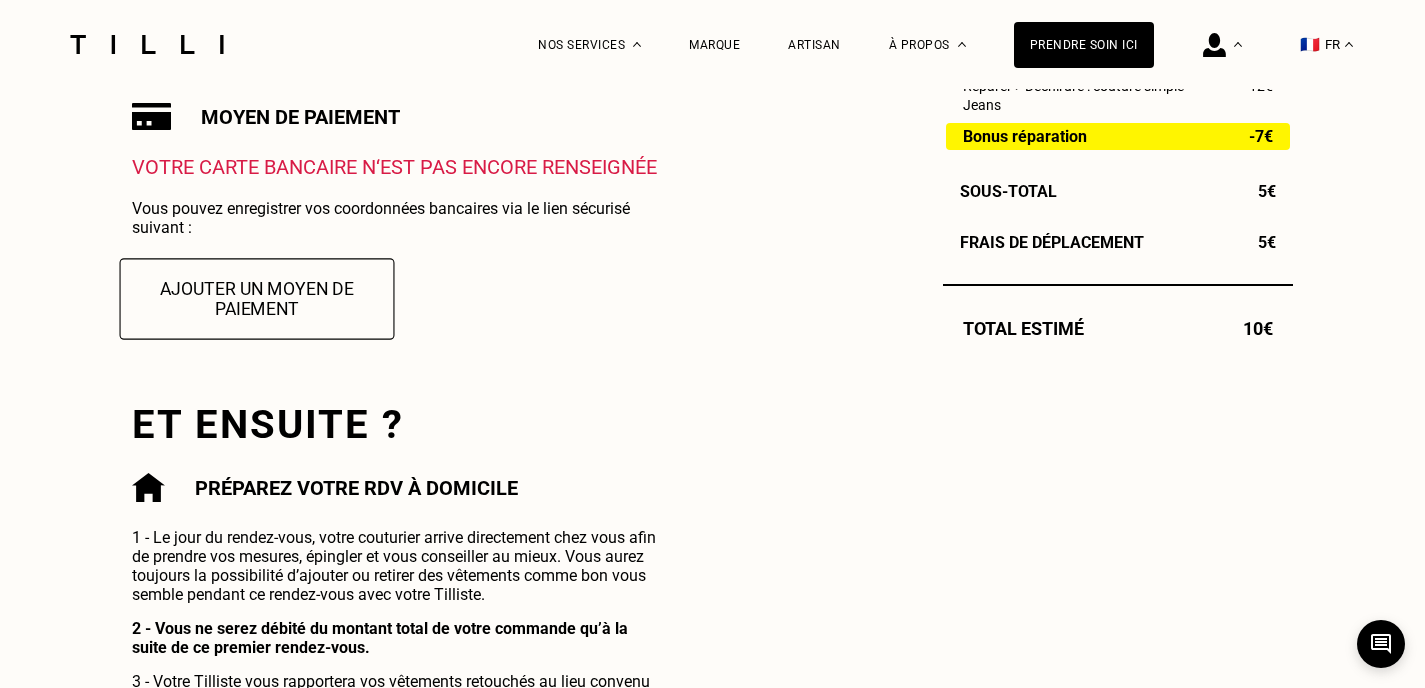 click on "Ajouter un moyen de paiement" at bounding box center (257, 298) 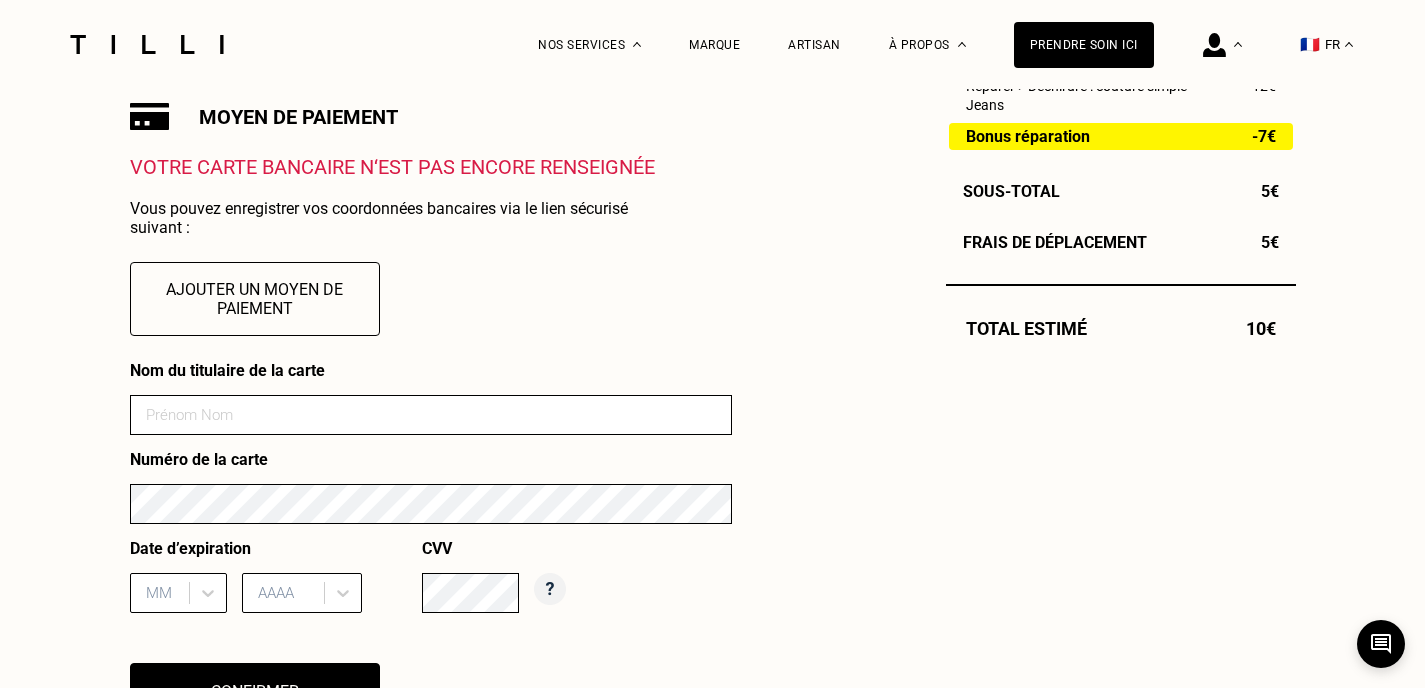 click at bounding box center [431, 415] 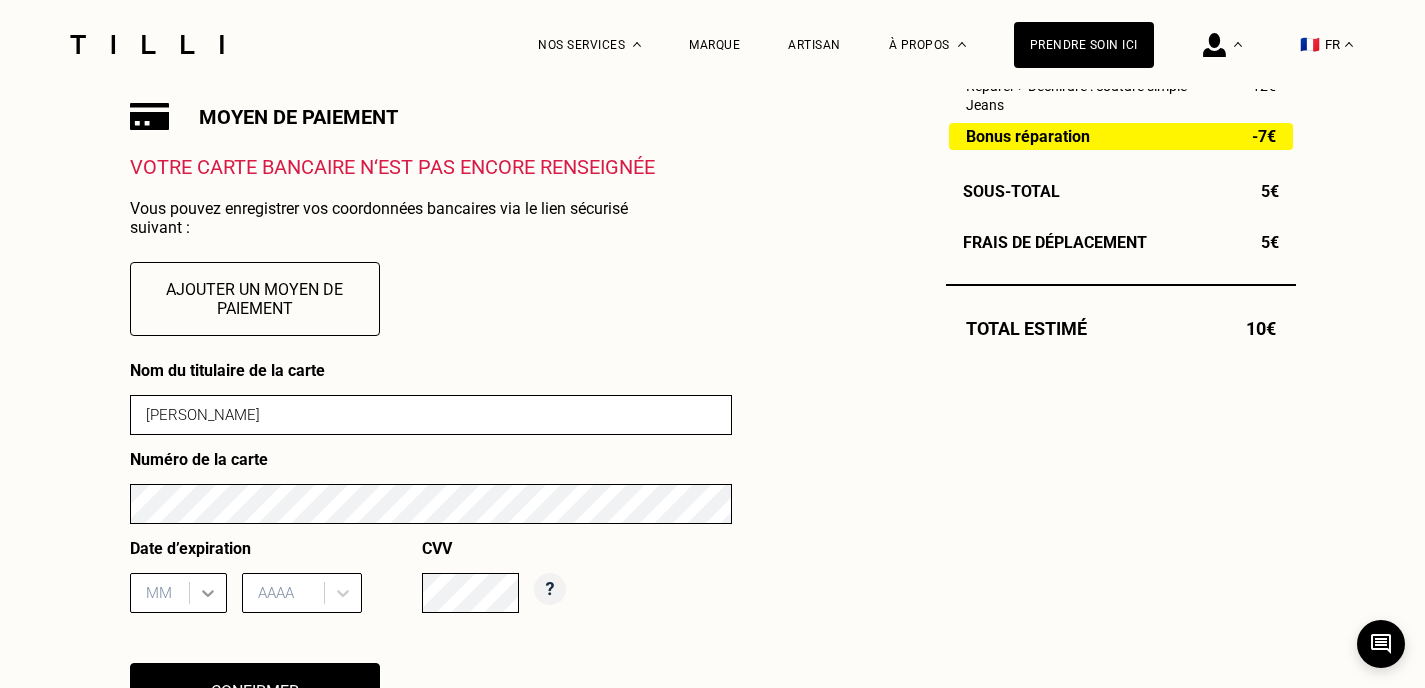 scroll, scrollTop: 945, scrollLeft: 0, axis: vertical 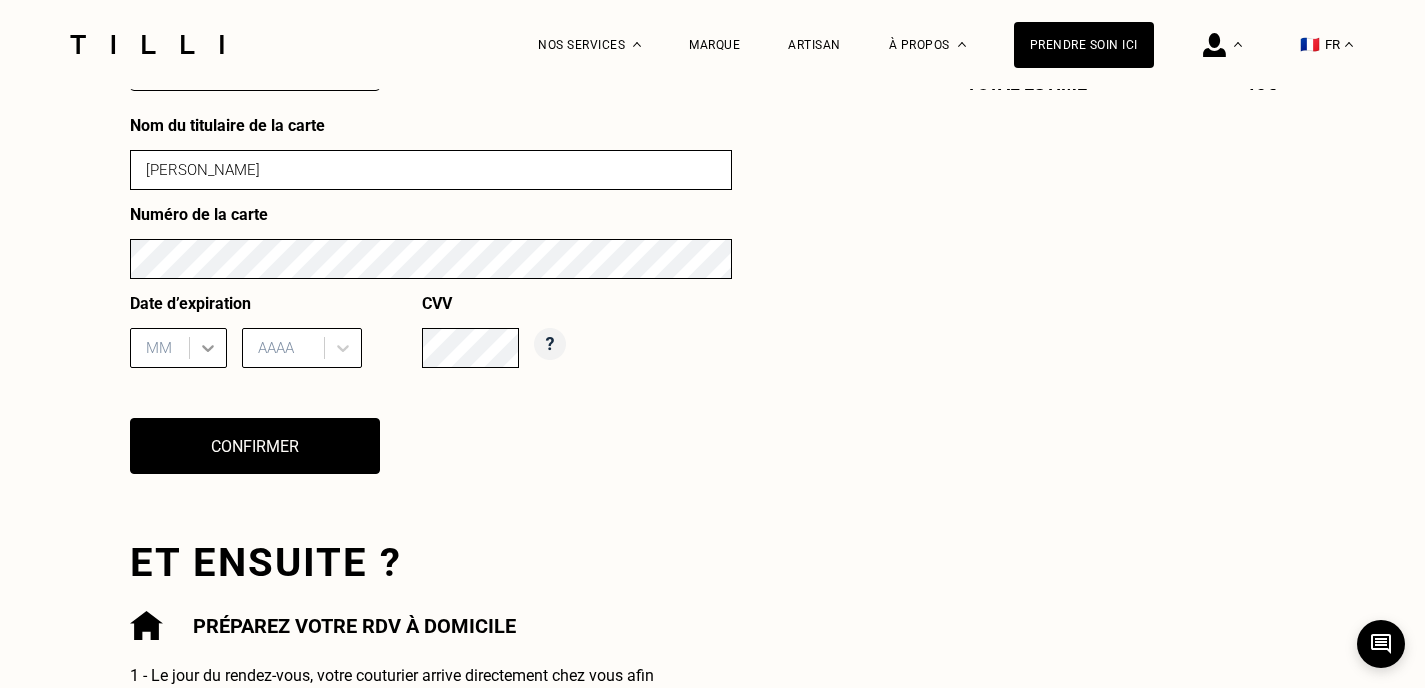 click on "MM" at bounding box center [178, 348] 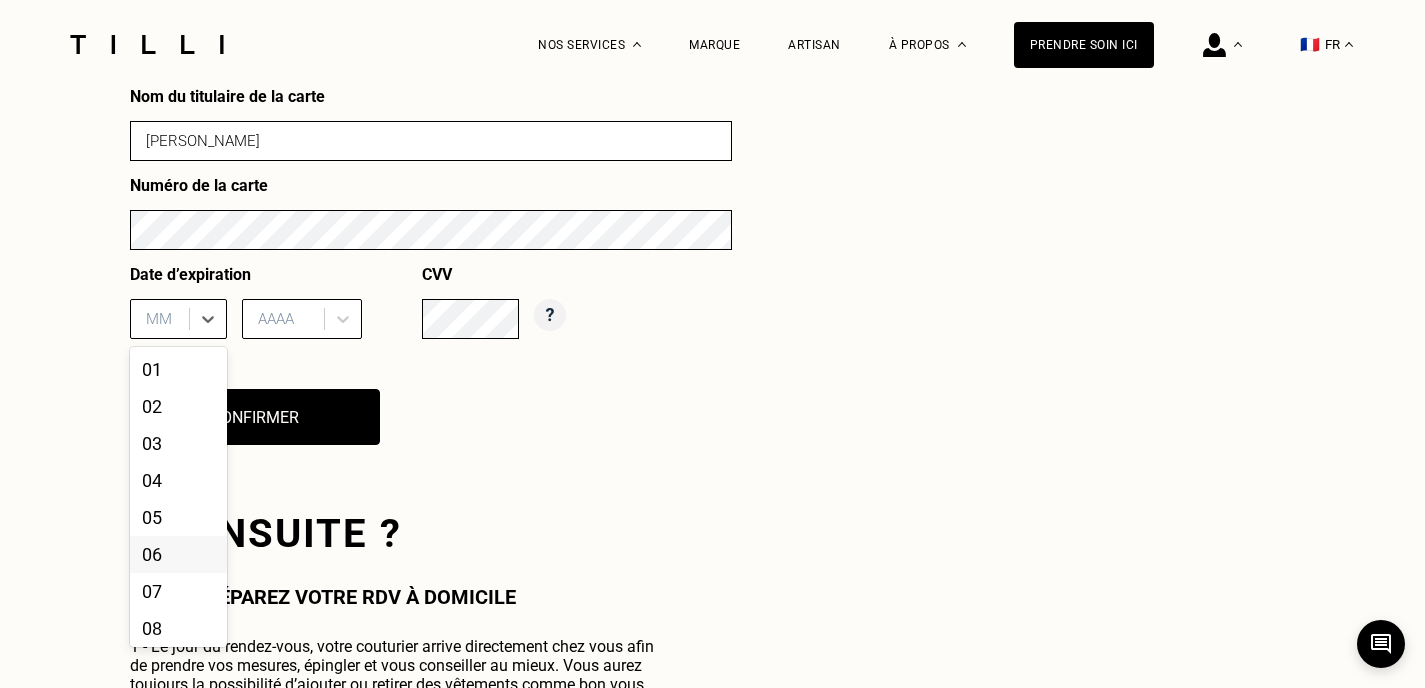 scroll, scrollTop: 845, scrollLeft: 0, axis: vertical 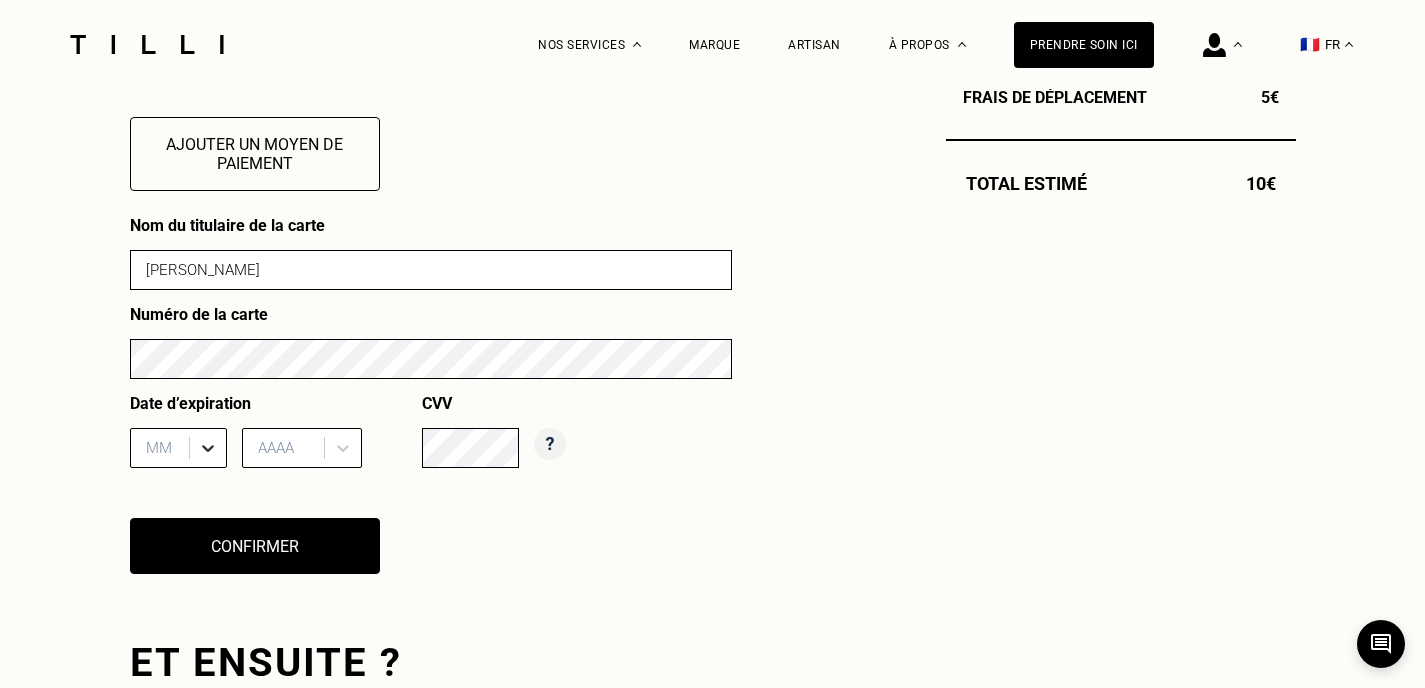 click 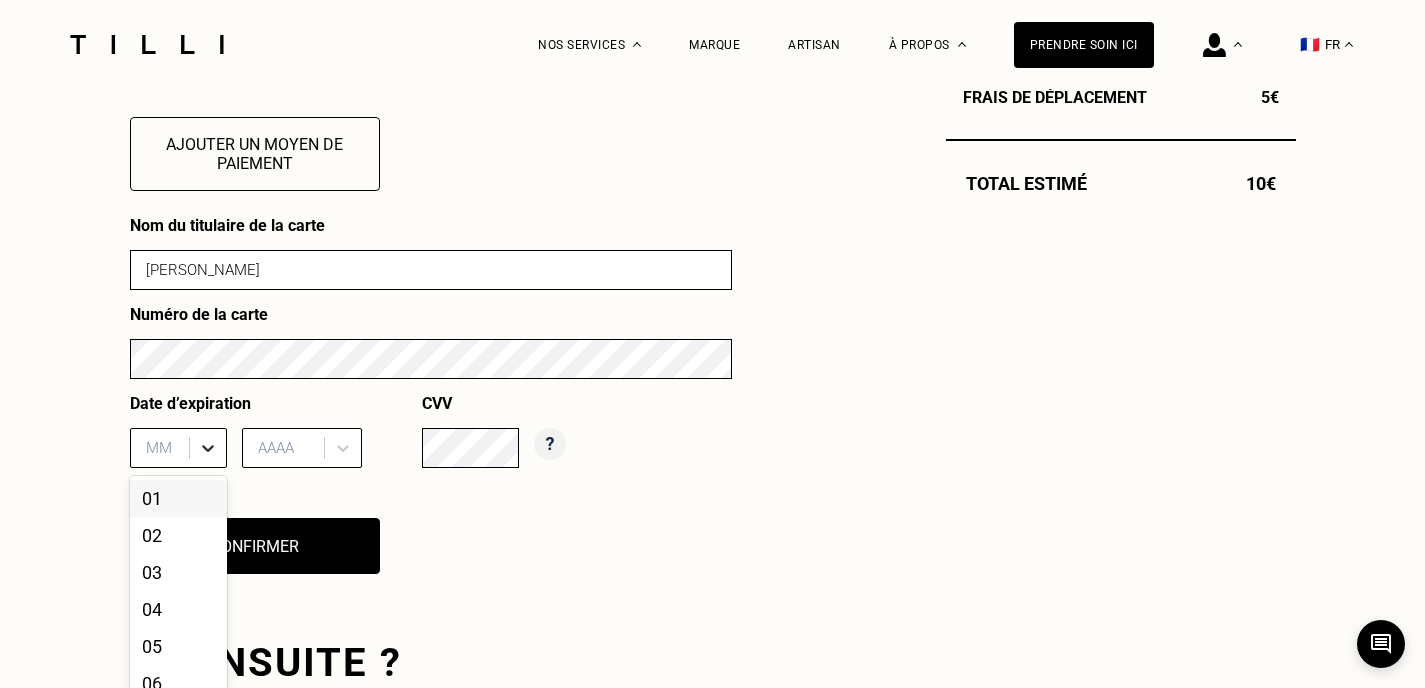 scroll, scrollTop: 945, scrollLeft: 0, axis: vertical 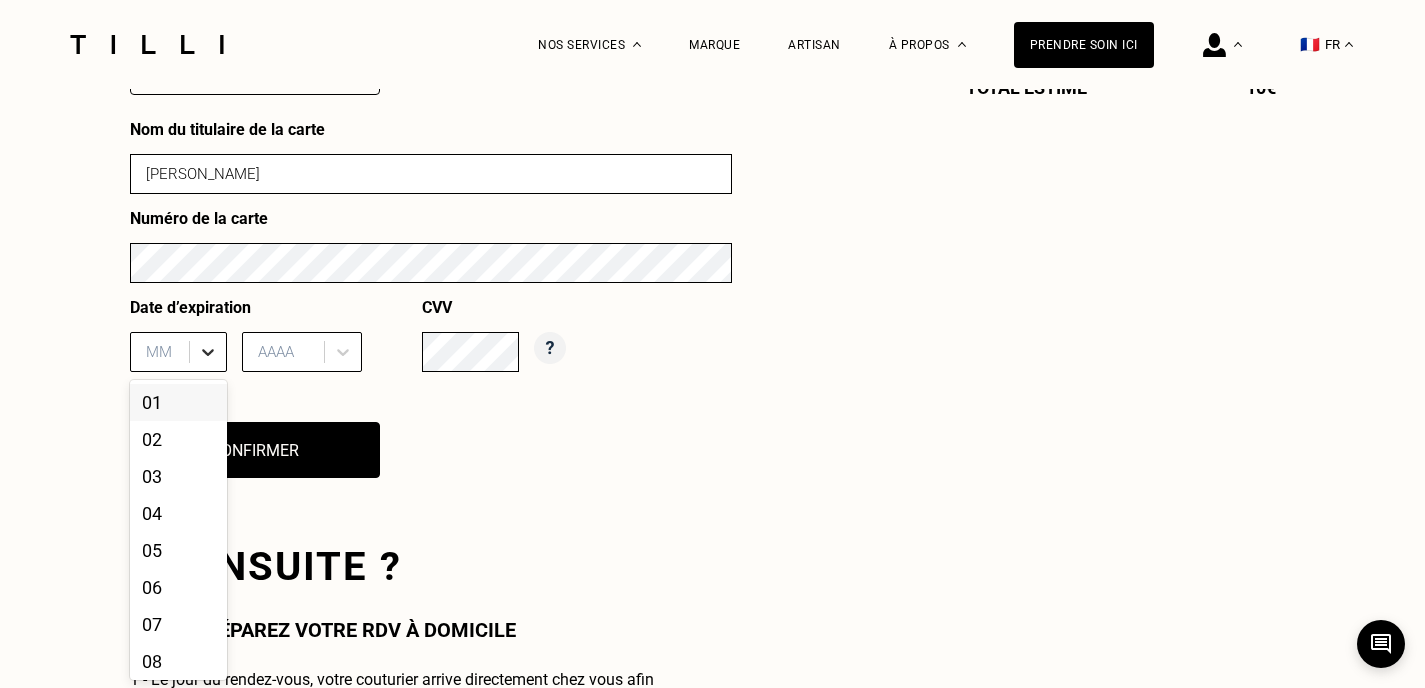 click on "12 results available. Use Up and Down to choose options, press Enter to select the currently focused option, press Escape to exit the menu, press Tab to select the option and exit the menu. MM 01 02 03 04 05 06 07 08 09 10 11 12" at bounding box center [178, 352] 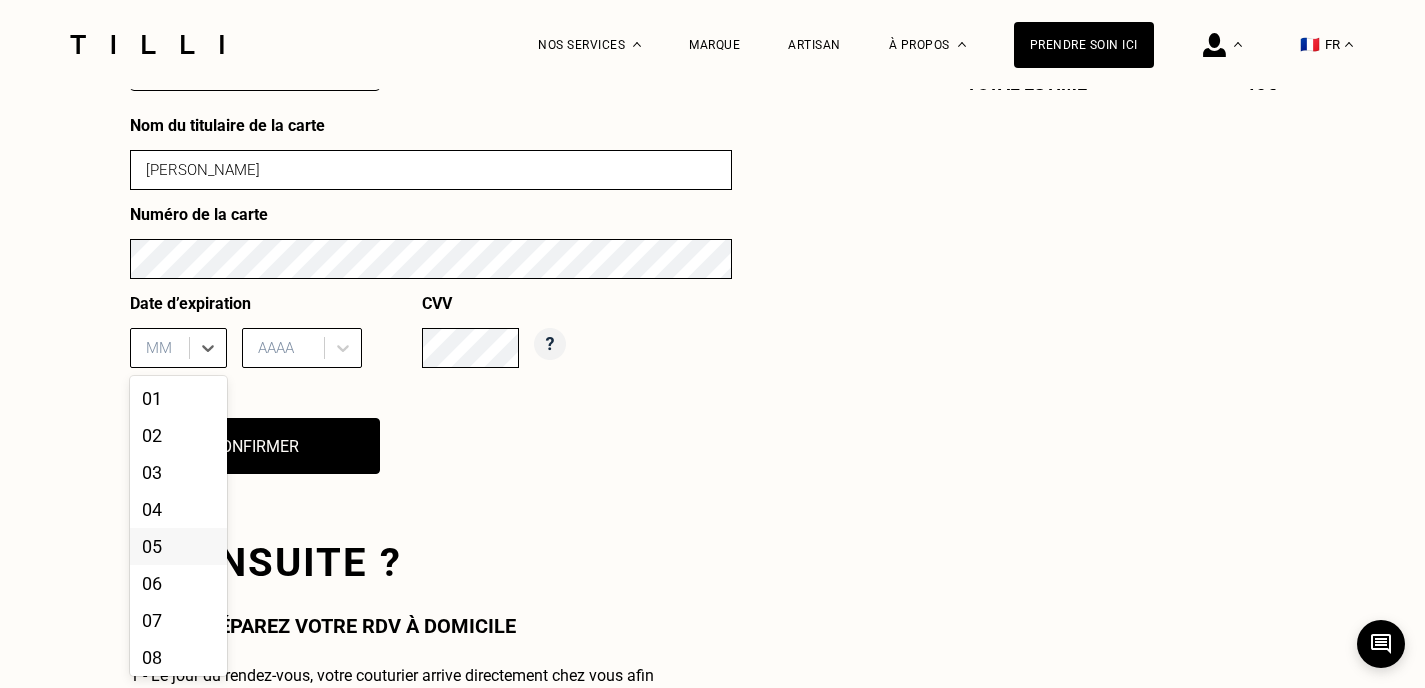 click on "05" at bounding box center (178, 546) 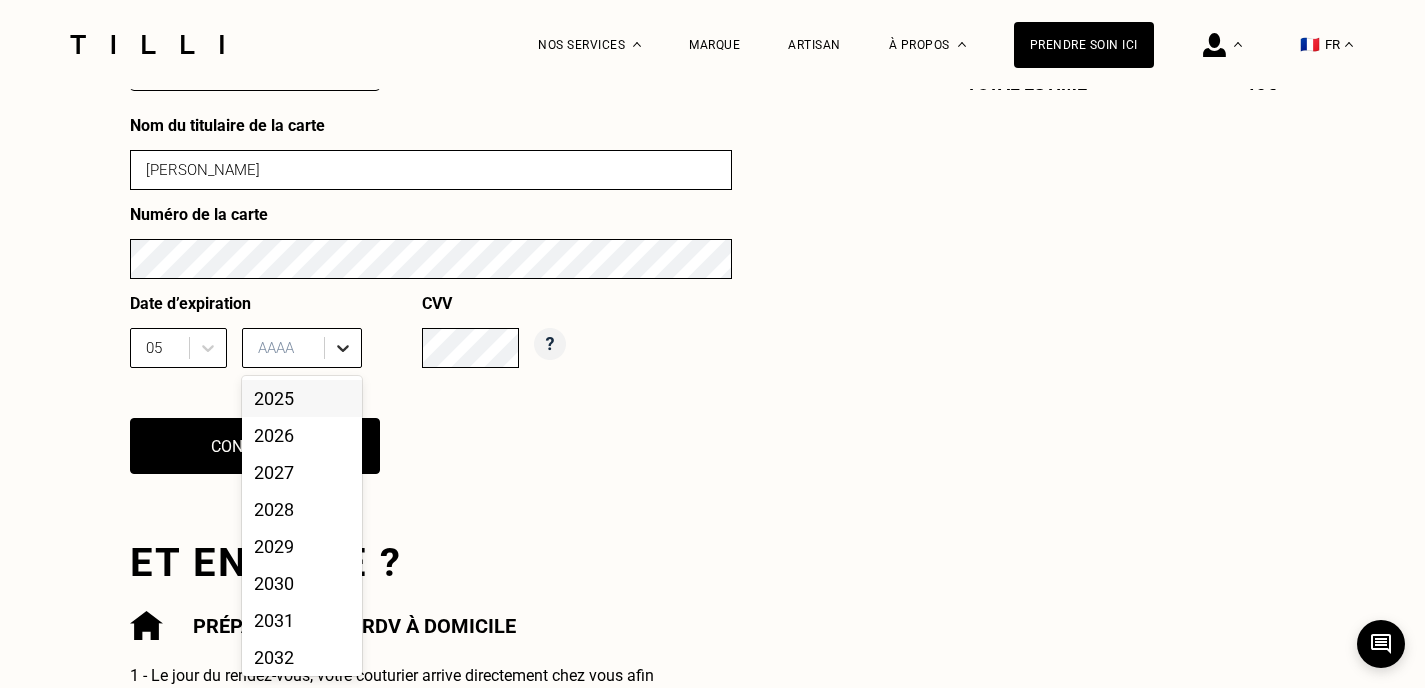 click 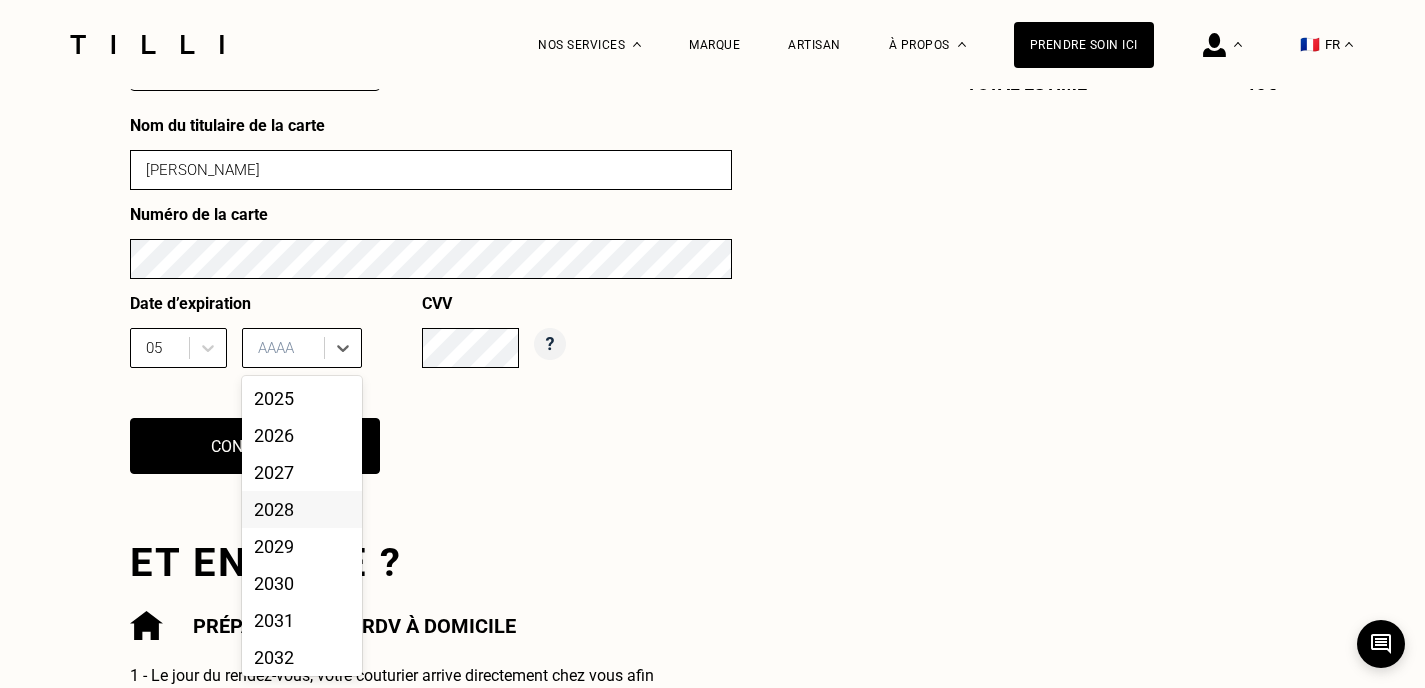 click on "2028" at bounding box center (302, 509) 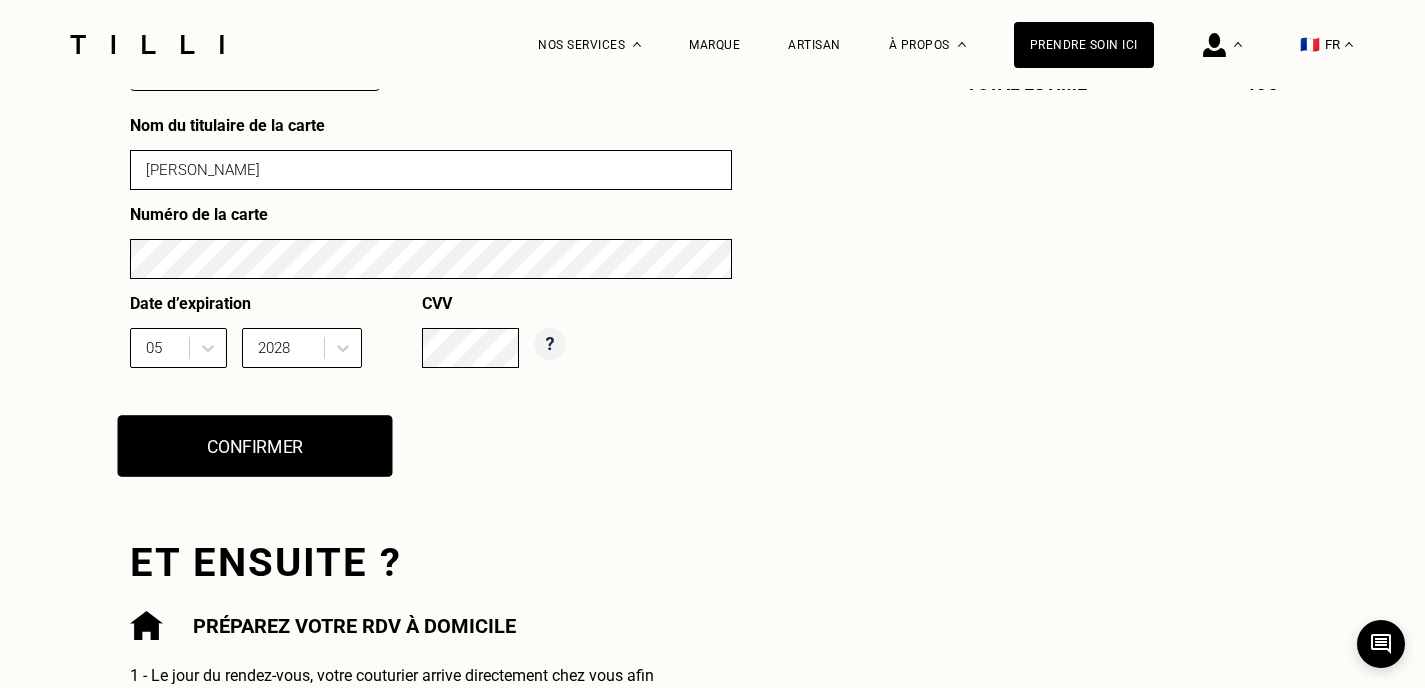 click on "Confirmer" at bounding box center (254, 446) 